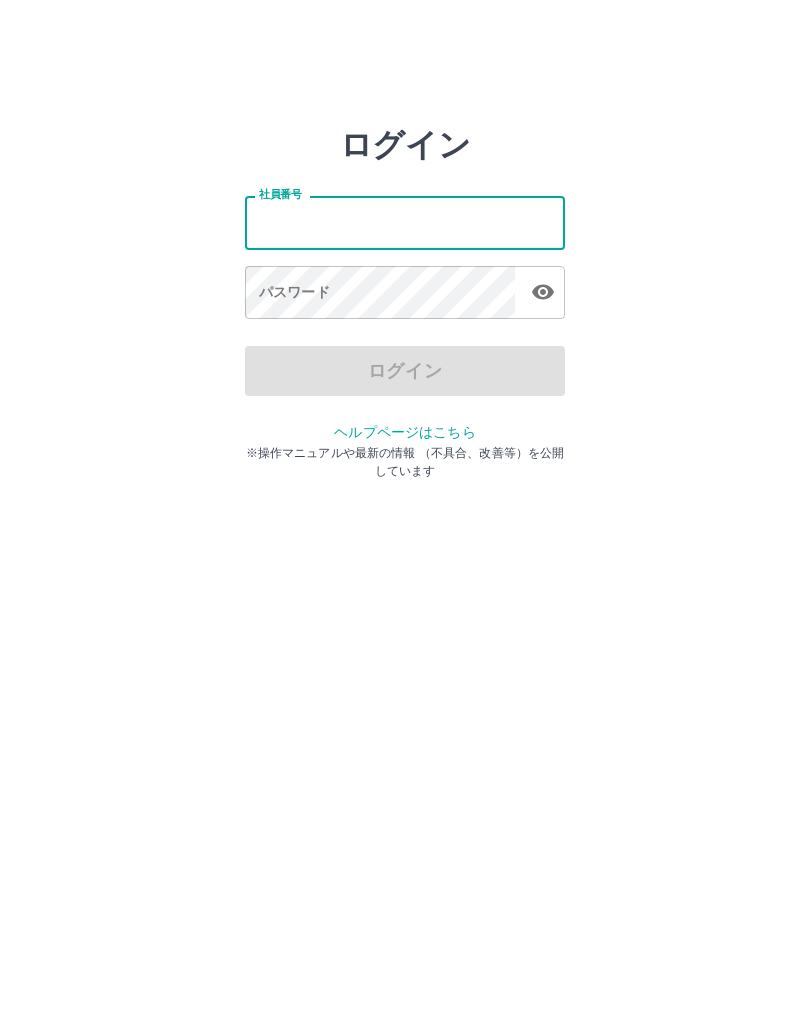 scroll, scrollTop: 0, scrollLeft: 0, axis: both 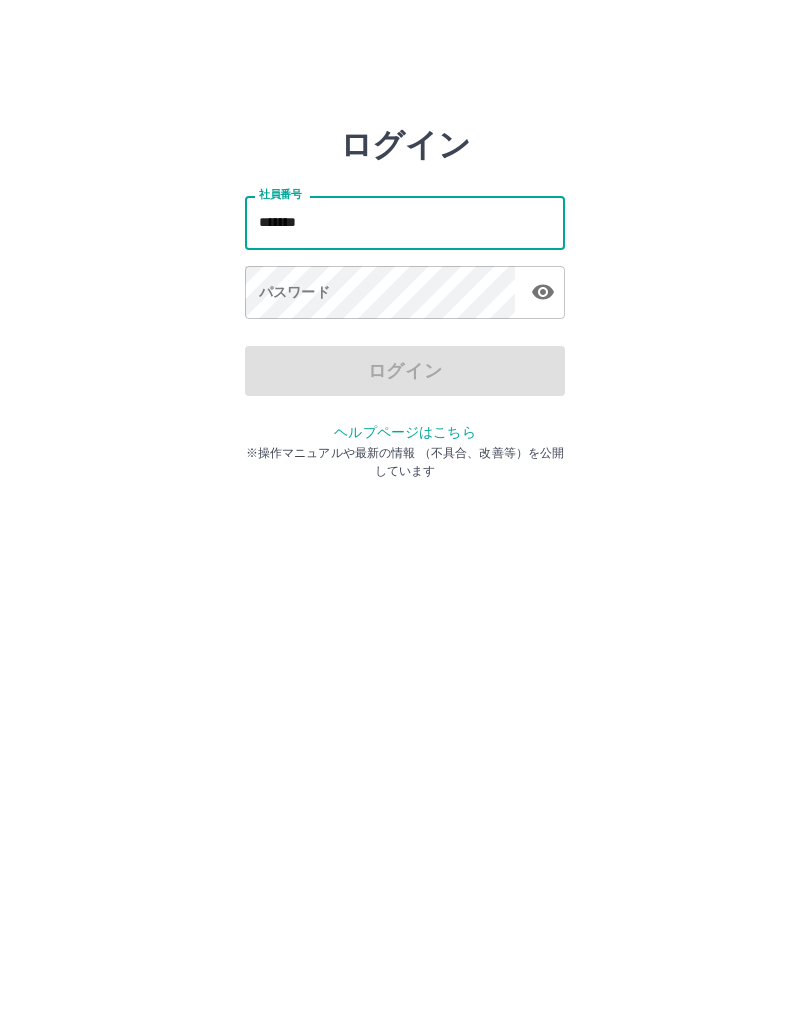 type on "*******" 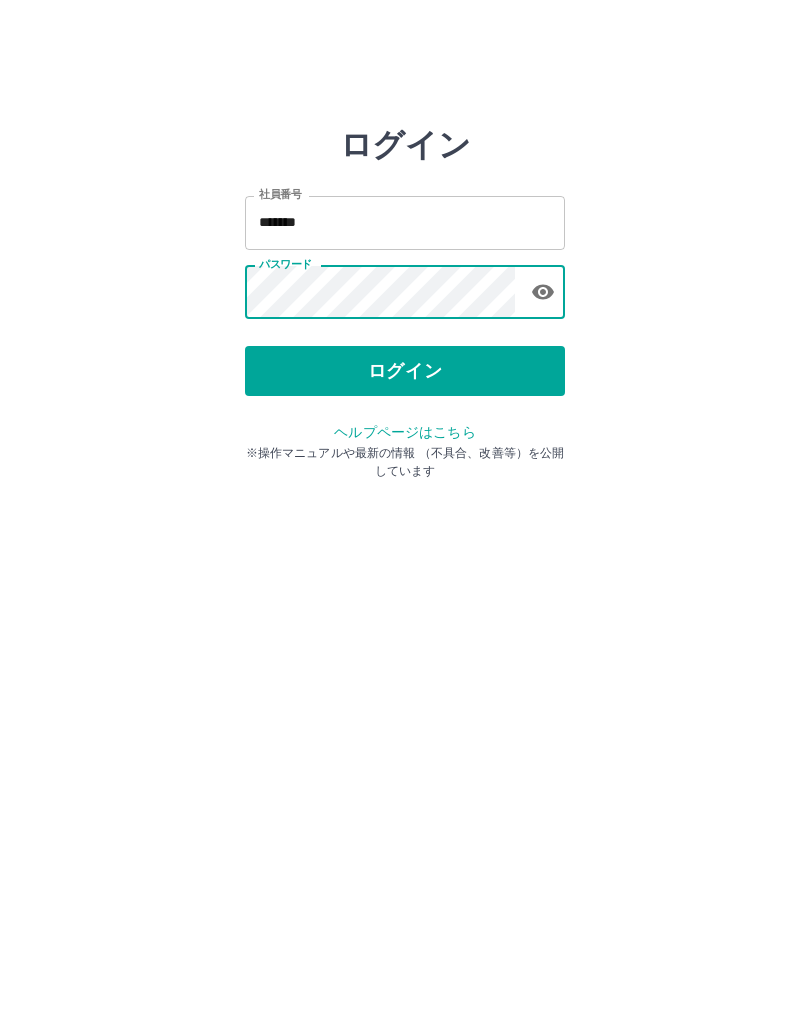 click on "ログイン" at bounding box center [405, 371] 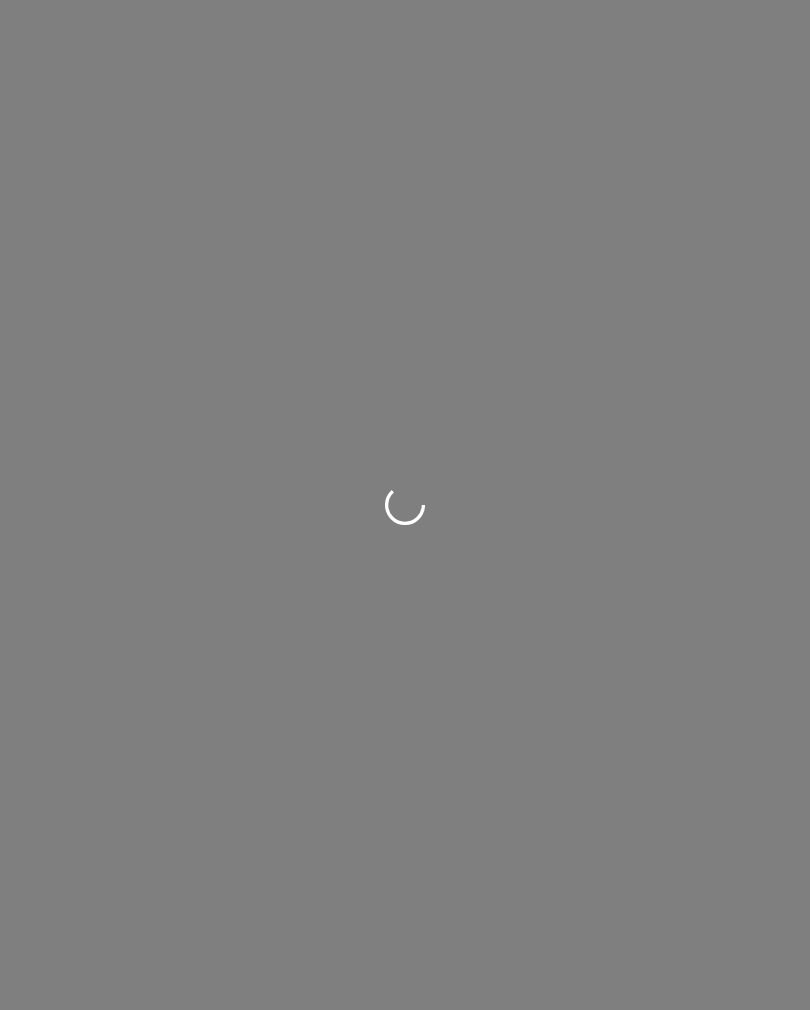 scroll, scrollTop: 0, scrollLeft: 0, axis: both 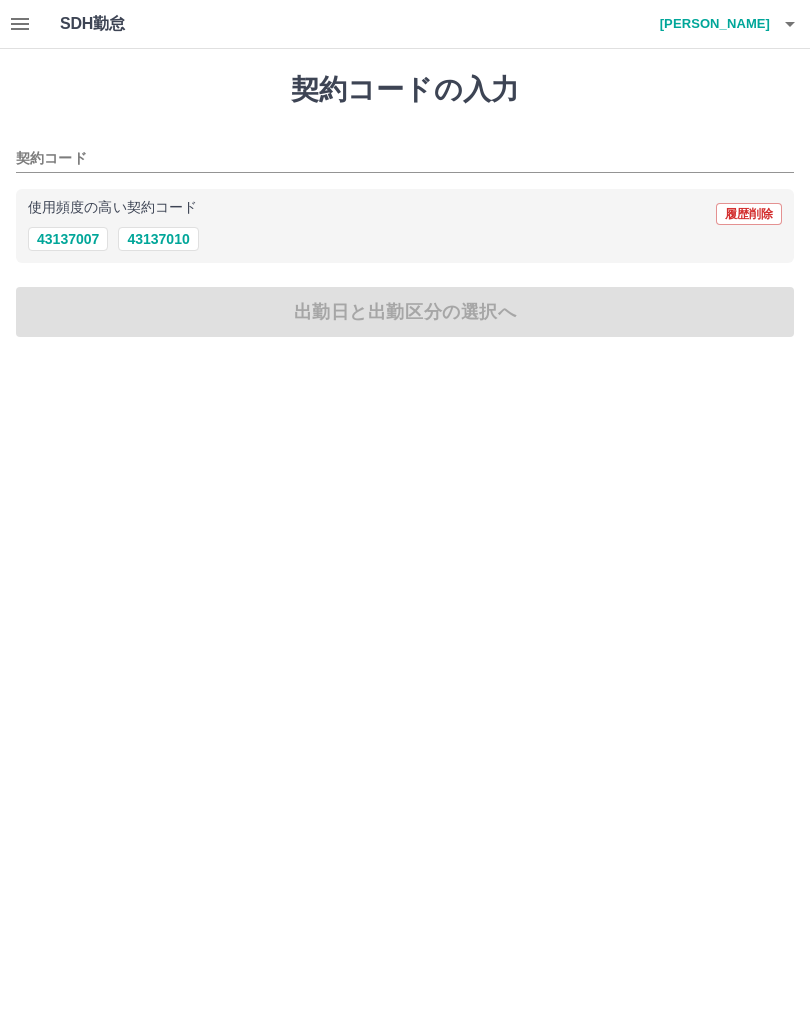 click on "43137010" at bounding box center (158, 239) 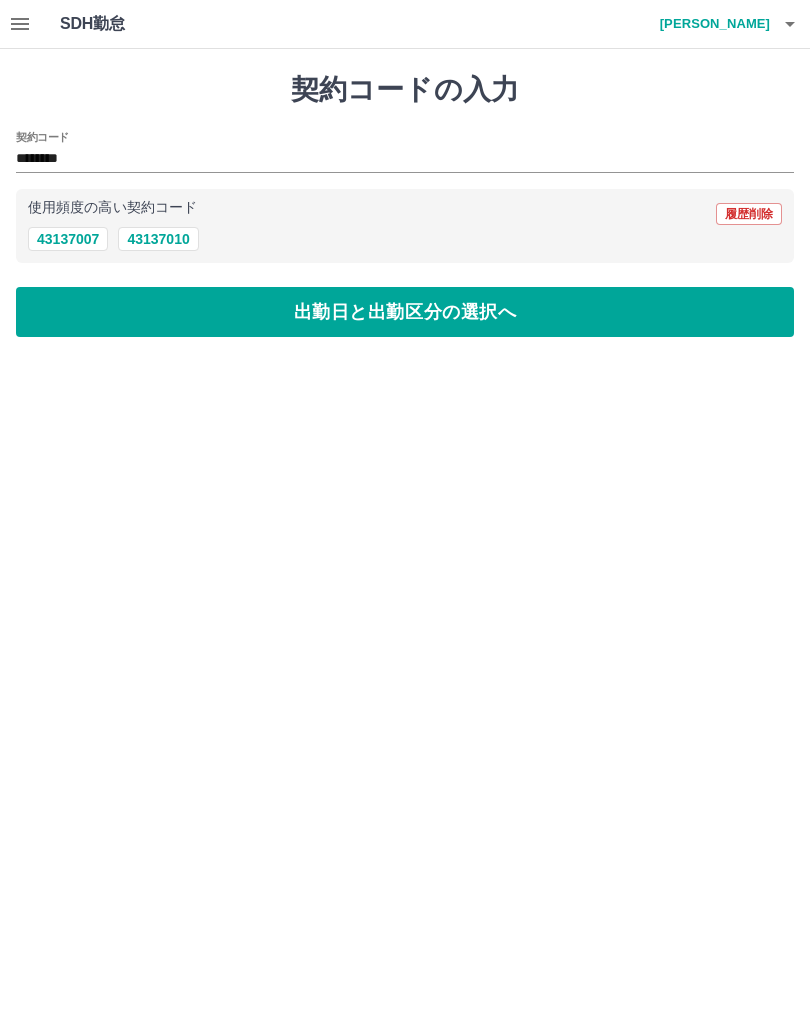 click on "出勤日と出勤区分の選択へ" at bounding box center [405, 312] 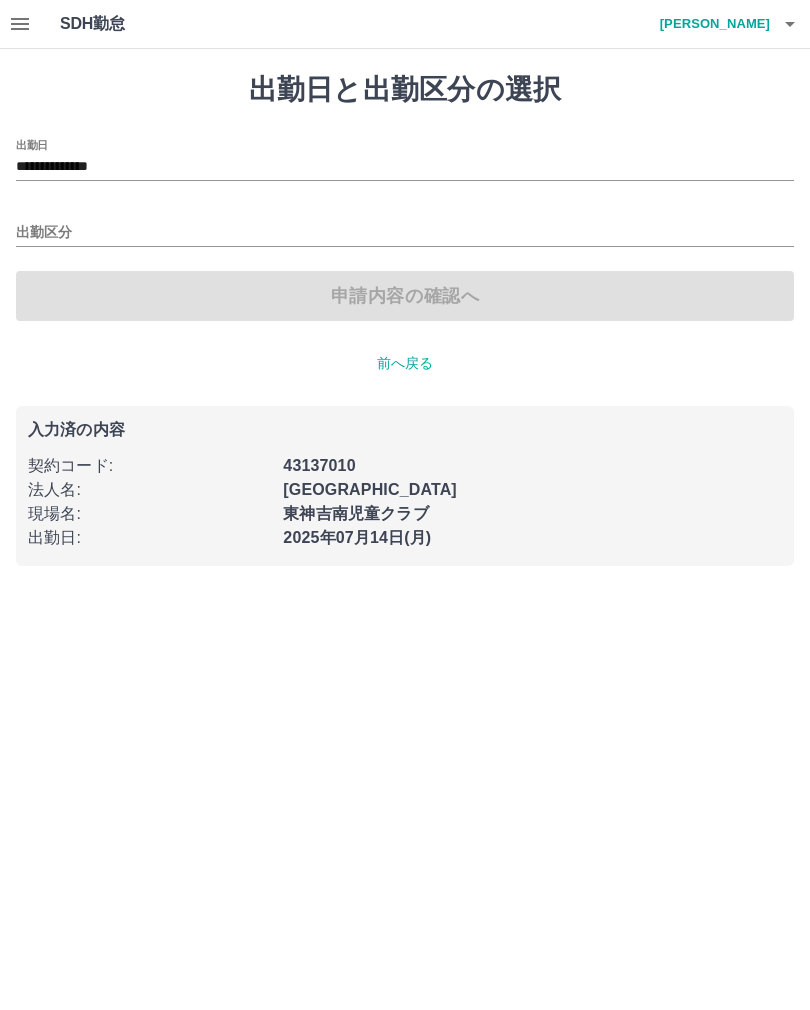 click on "出勤区分" at bounding box center (405, 233) 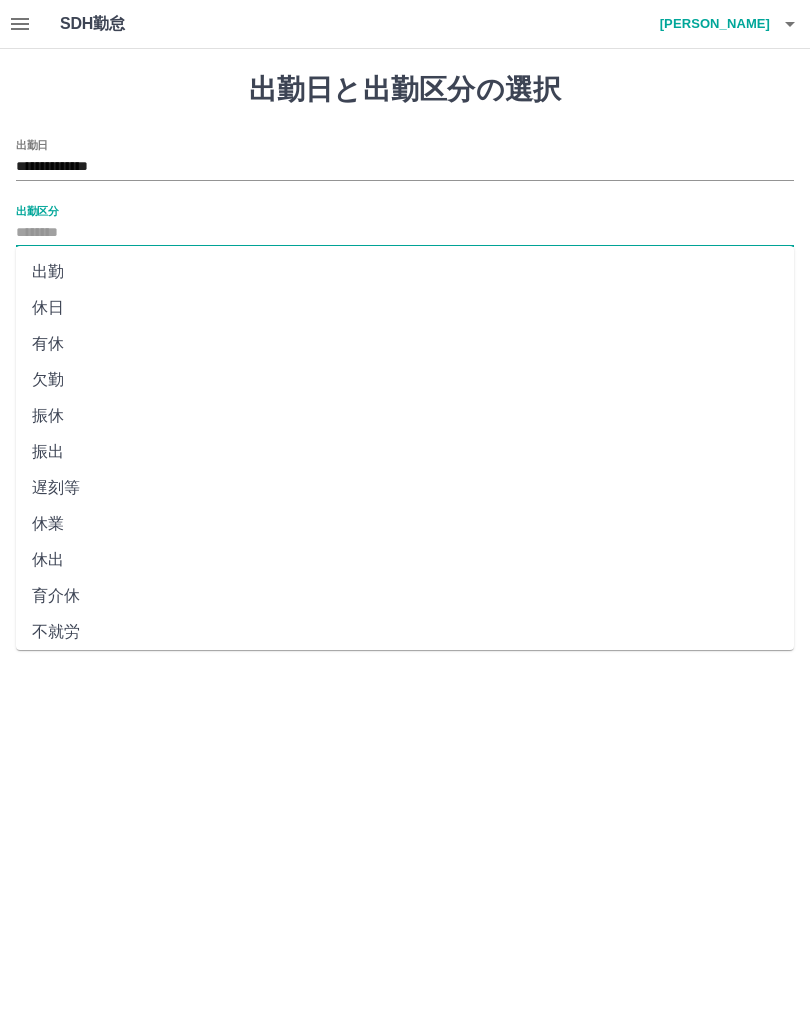 click on "出勤" at bounding box center (405, 272) 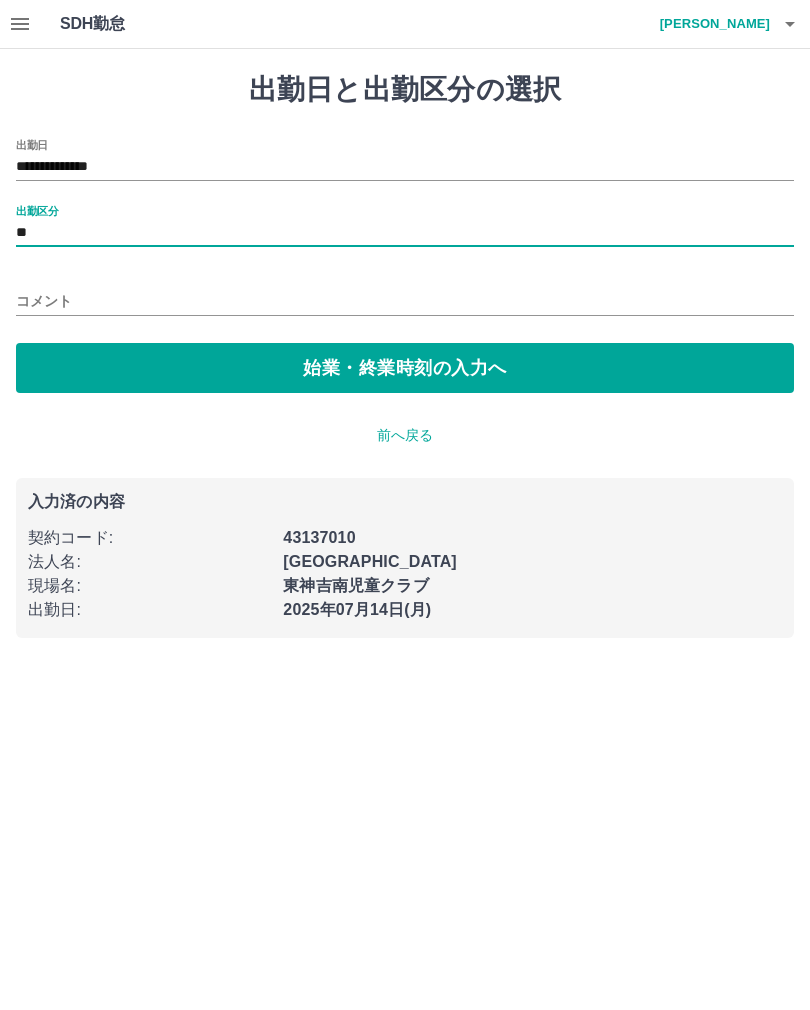 click on "始業・終業時刻の入力へ" at bounding box center (405, 368) 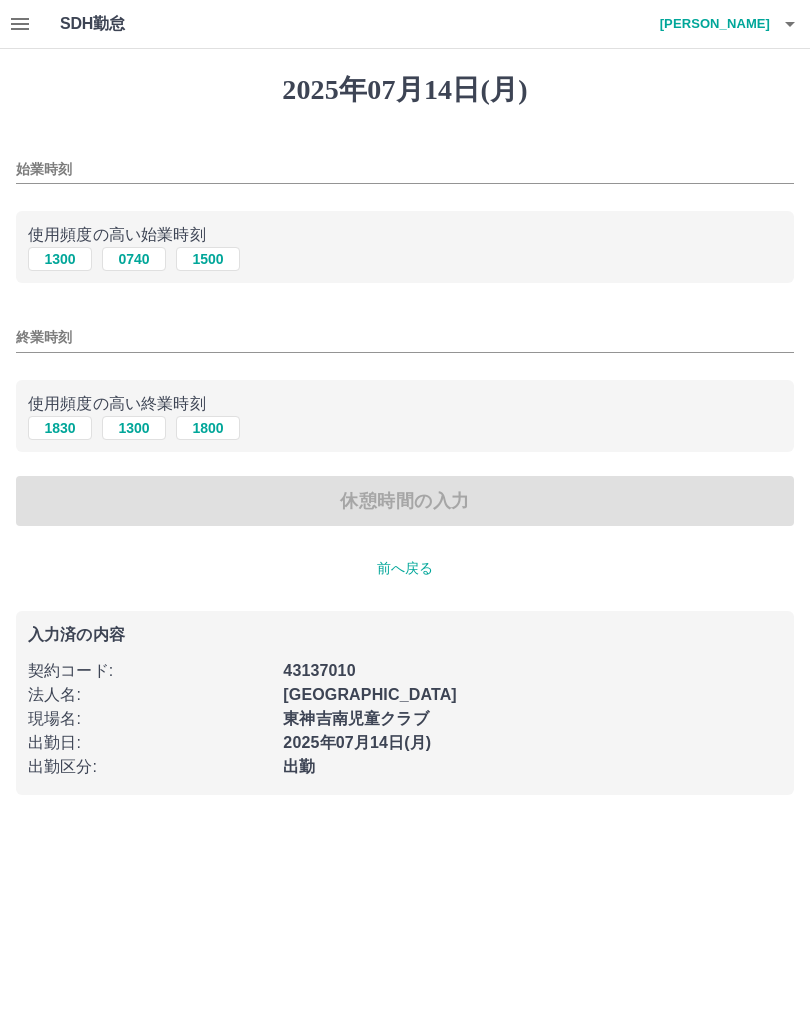 click on "1500" at bounding box center [208, 259] 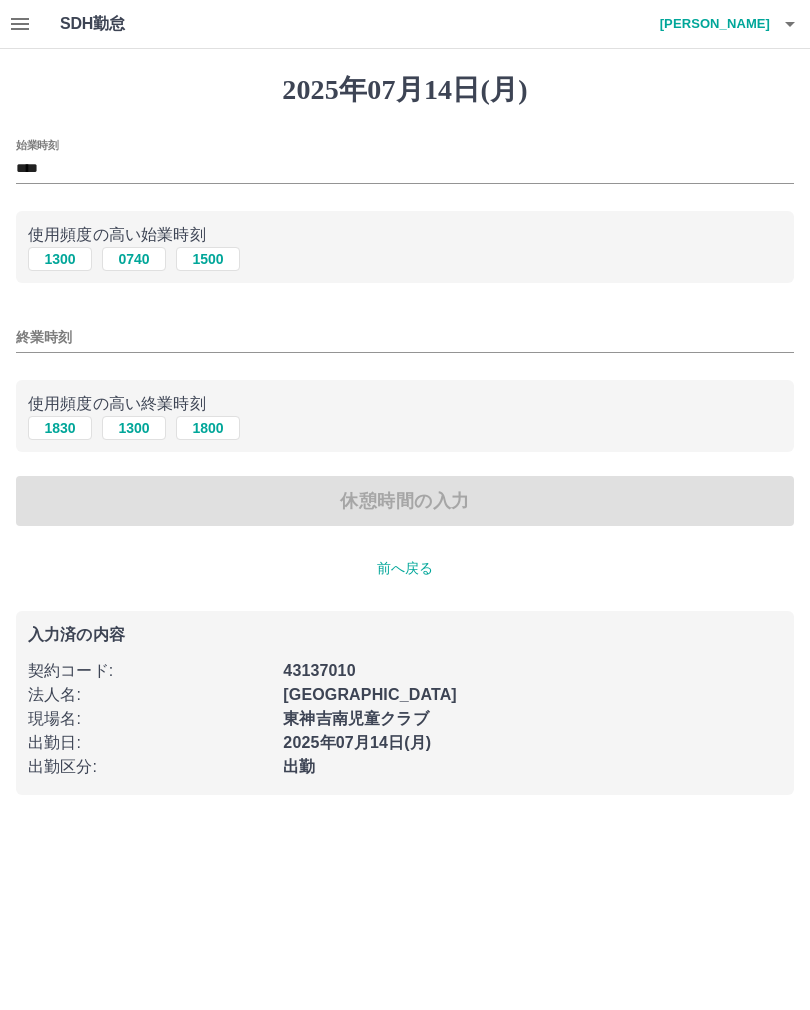 click on "1800" at bounding box center (208, 428) 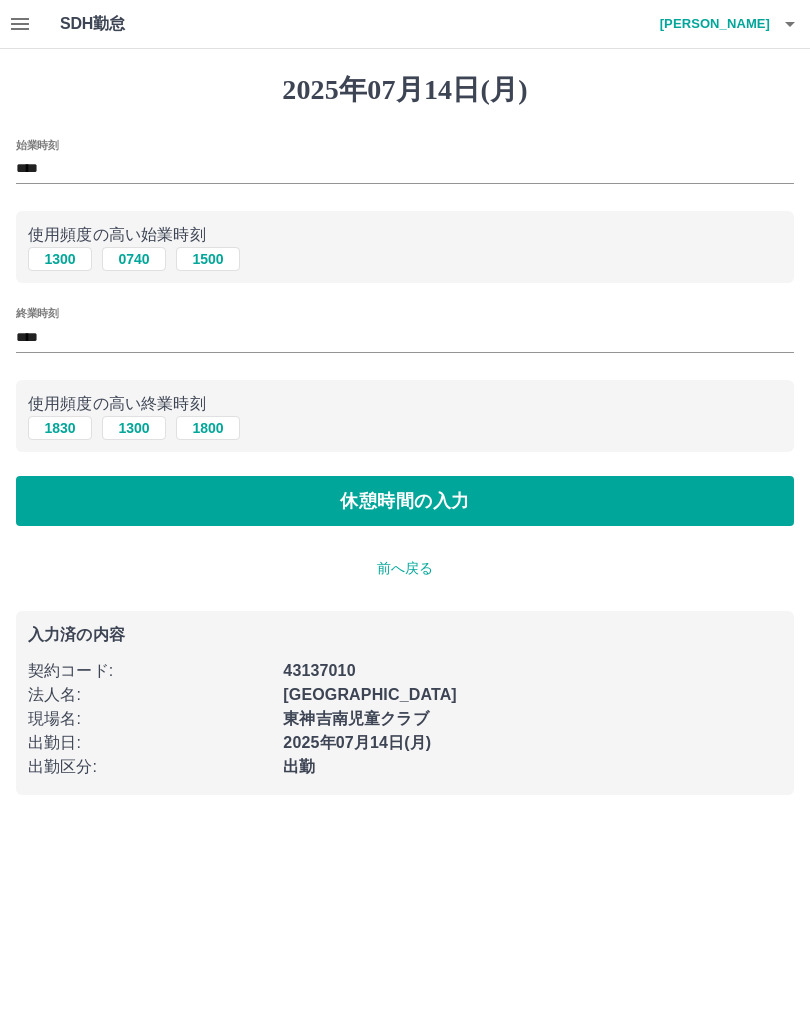 click on "休憩時間の入力" at bounding box center (405, 501) 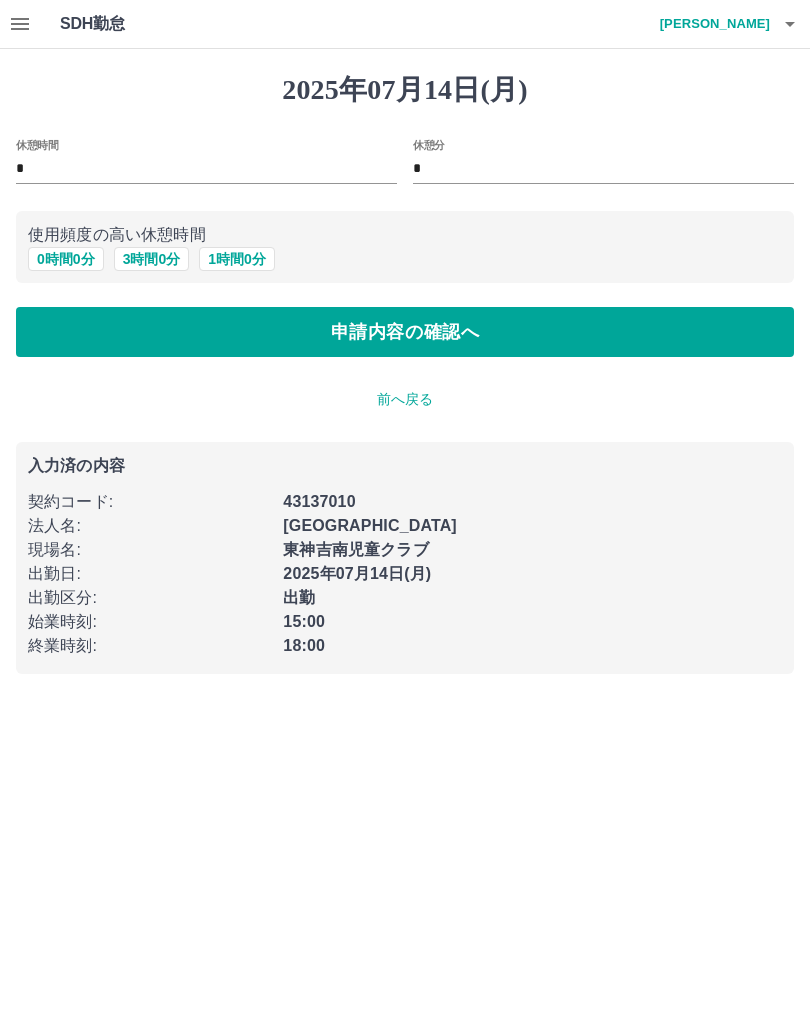 click on "0 時間 0 分" at bounding box center [66, 259] 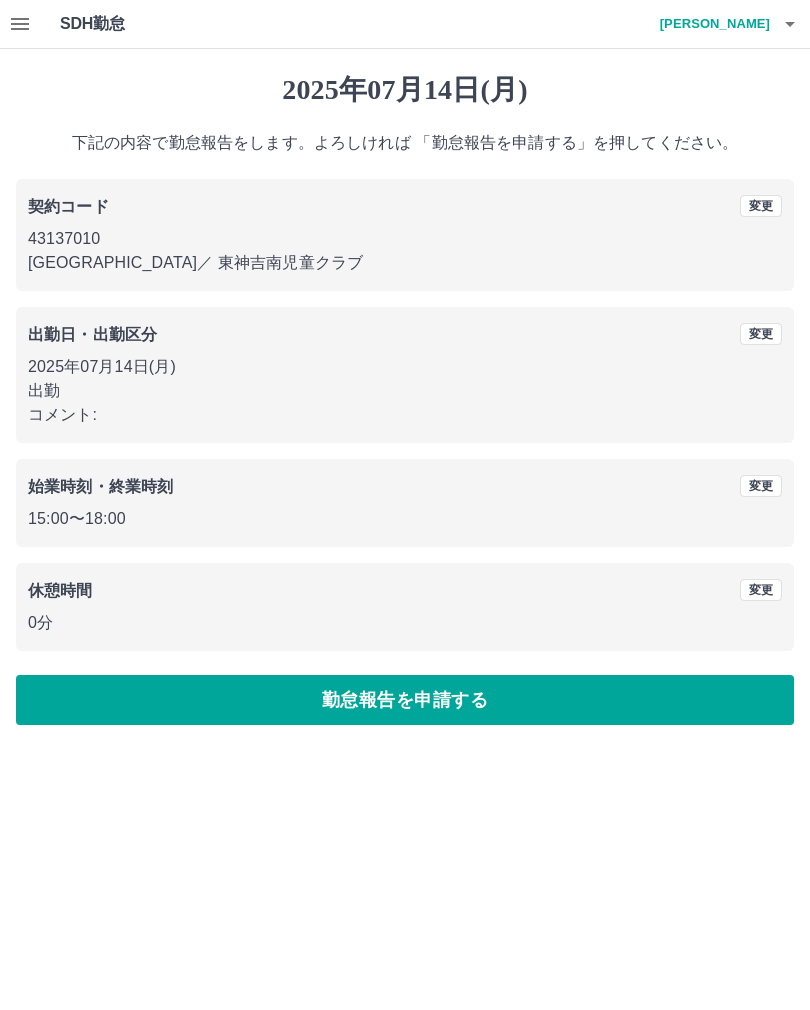 click on "勤怠報告を申請する" at bounding box center [405, 700] 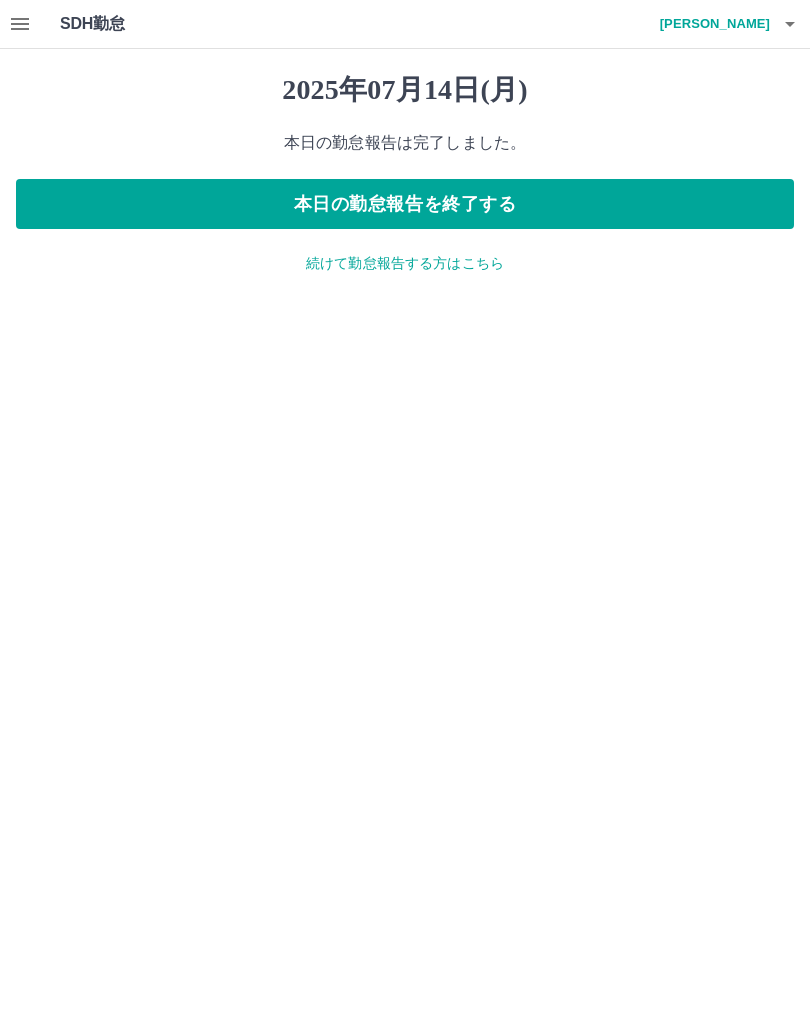 click on "本日の勤怠報告を終了する" at bounding box center [405, 204] 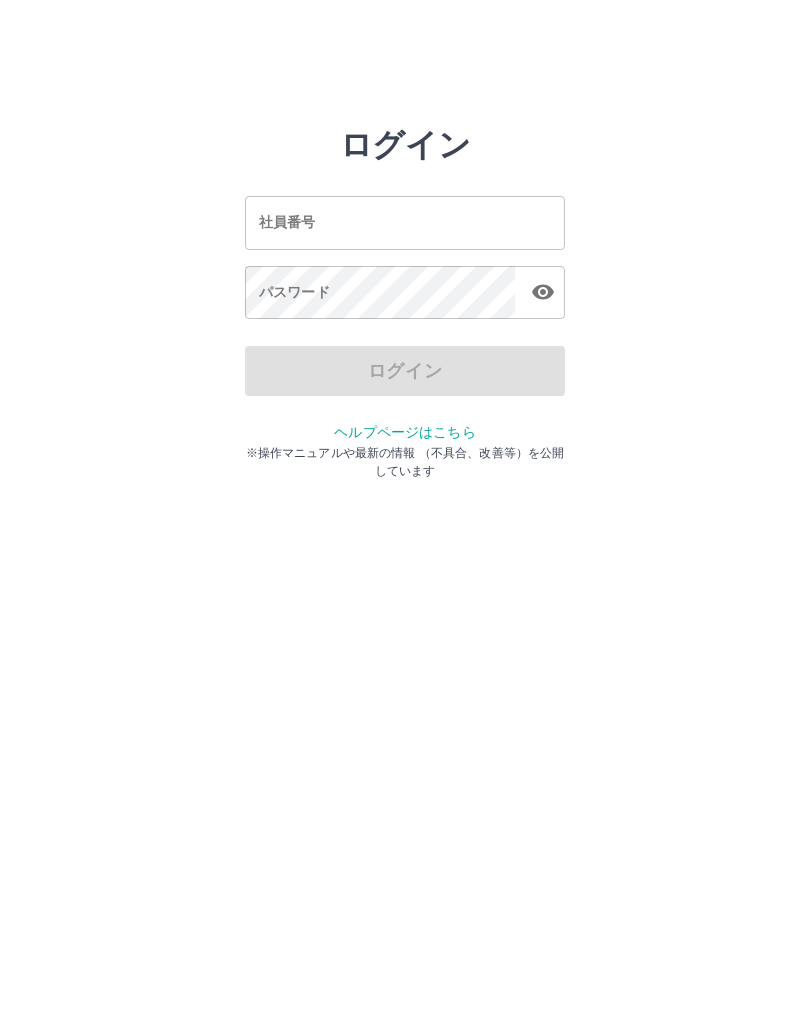scroll, scrollTop: 0, scrollLeft: 0, axis: both 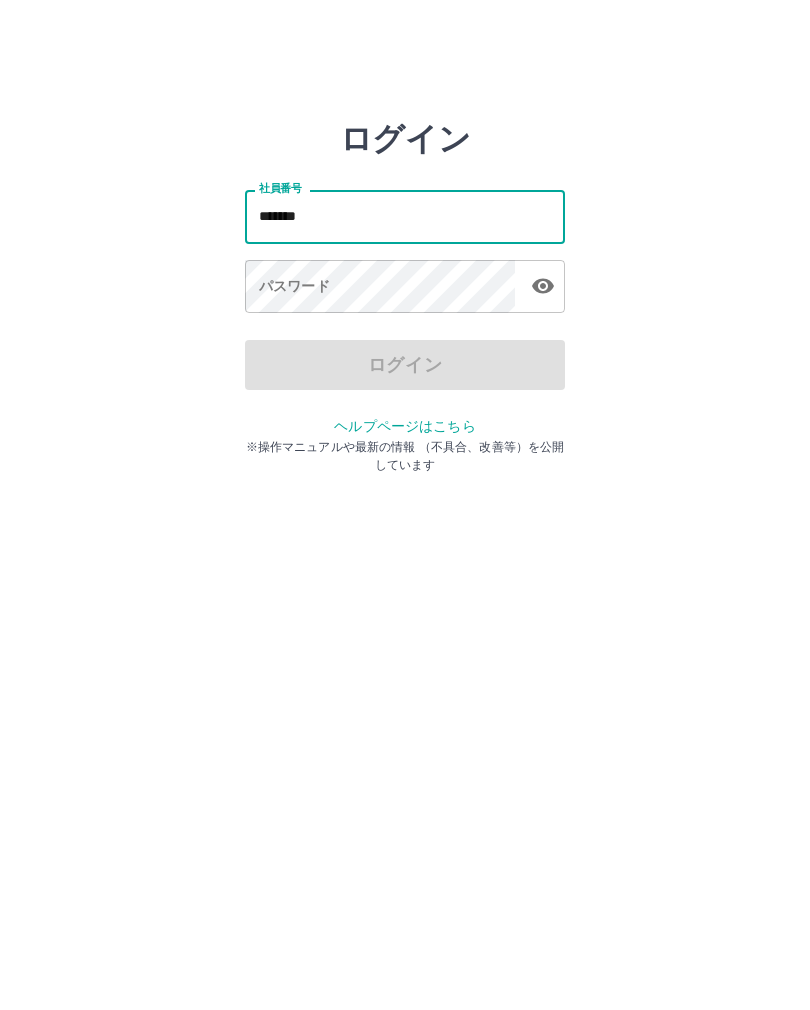 type on "*******" 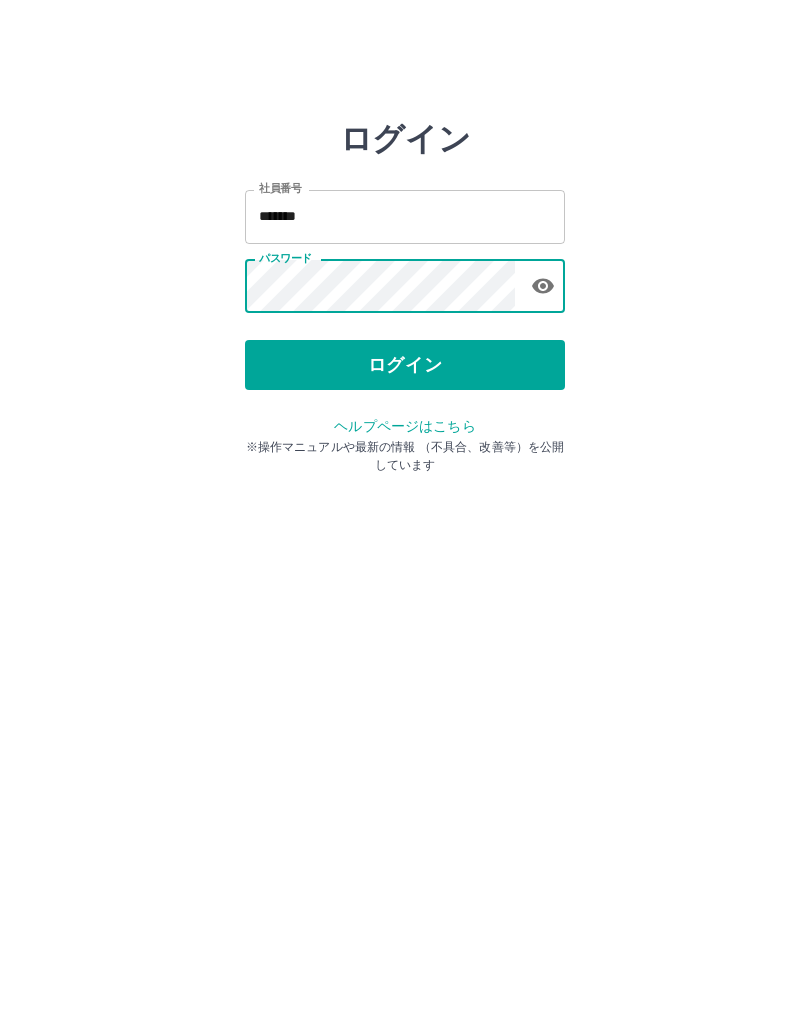 click on "ログイン" at bounding box center (405, 371) 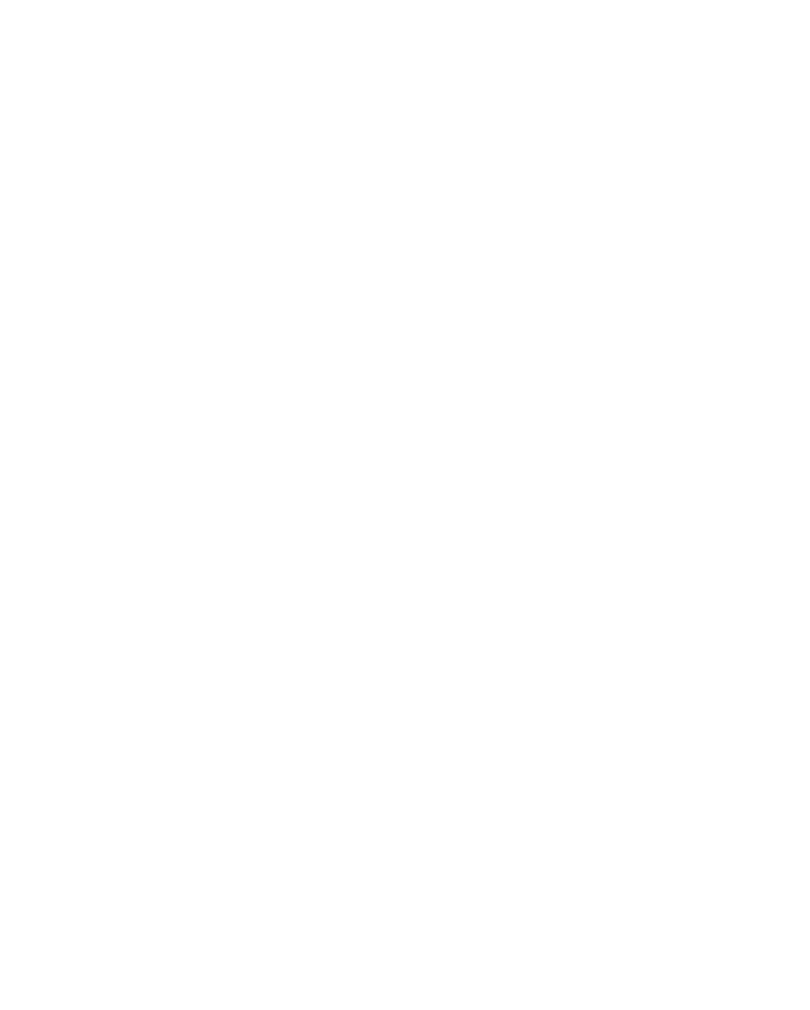 scroll, scrollTop: 0, scrollLeft: 0, axis: both 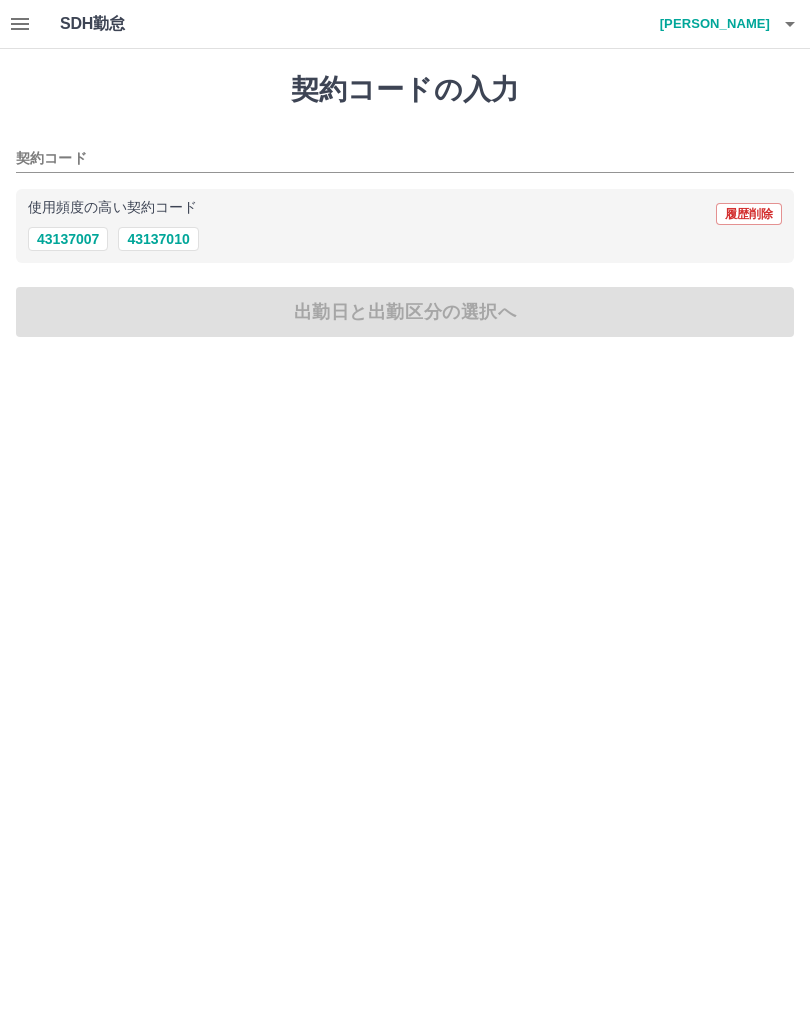 click on "43137010" at bounding box center (158, 239) 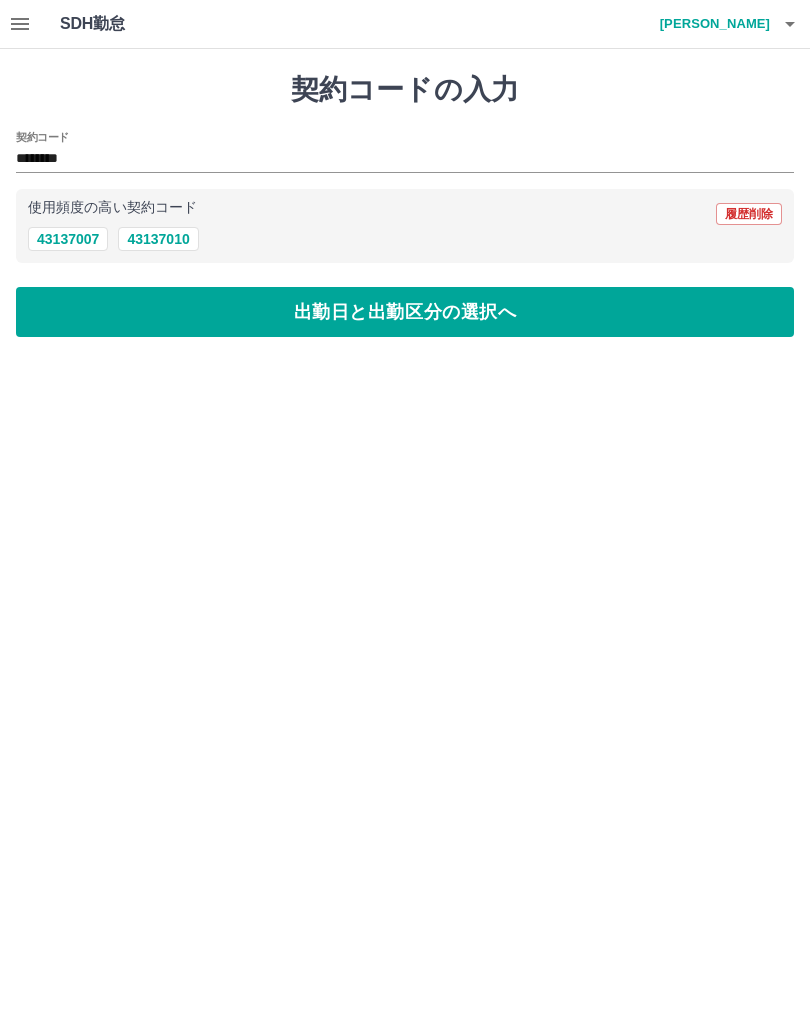 click on "出勤日と出勤区分の選択へ" at bounding box center (405, 312) 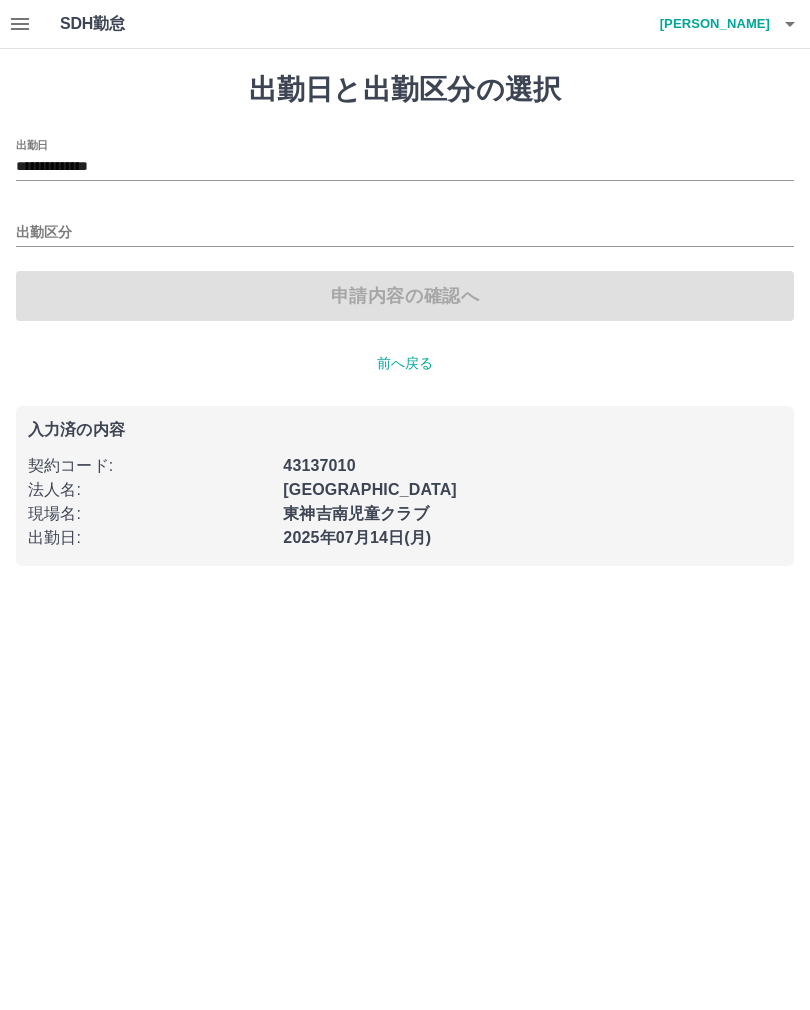 click on "**********" at bounding box center (405, 167) 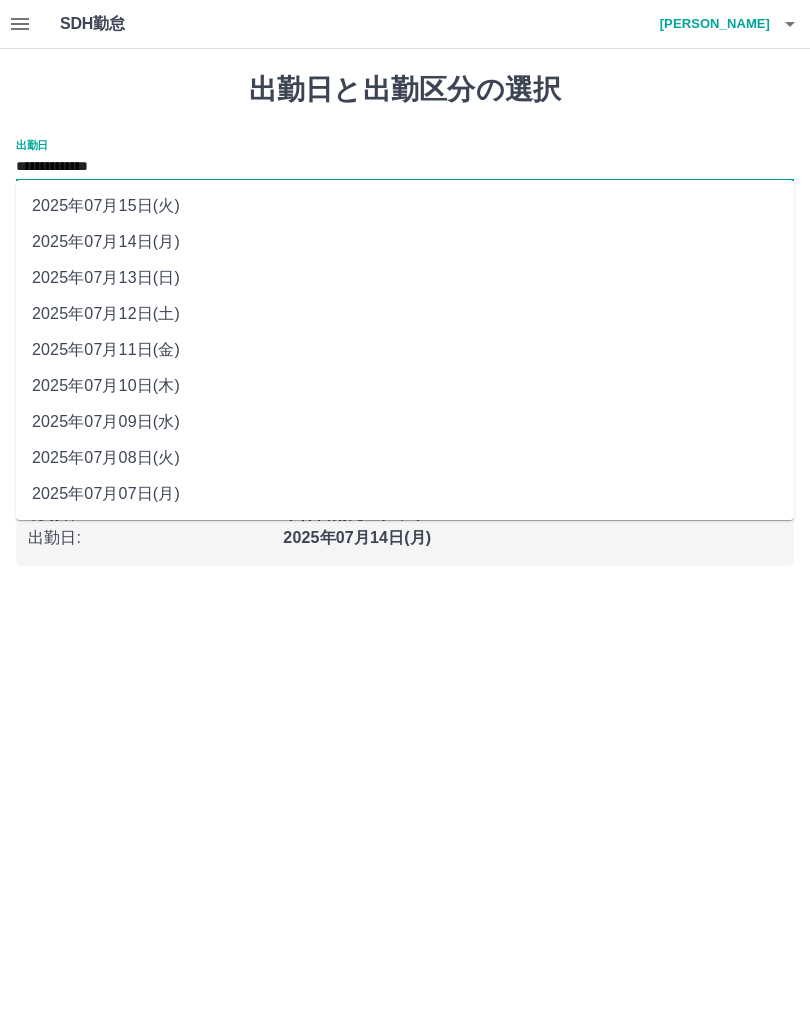 click on "2025年07月12日(土)" at bounding box center [405, 314] 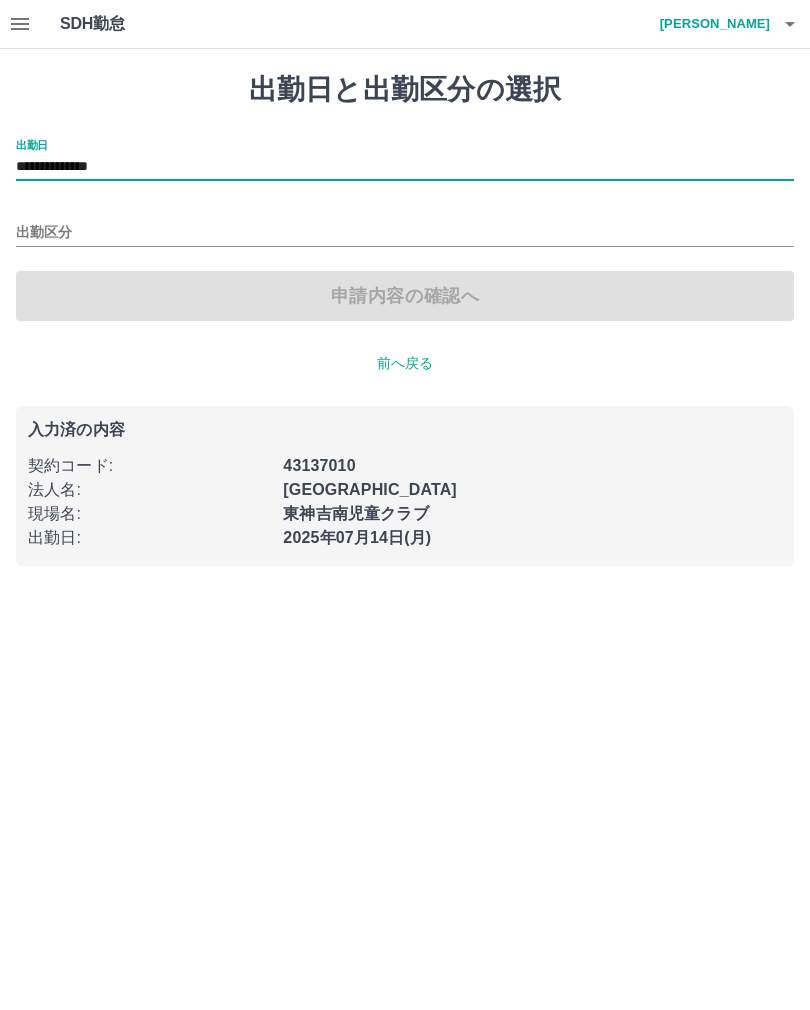 type on "**********" 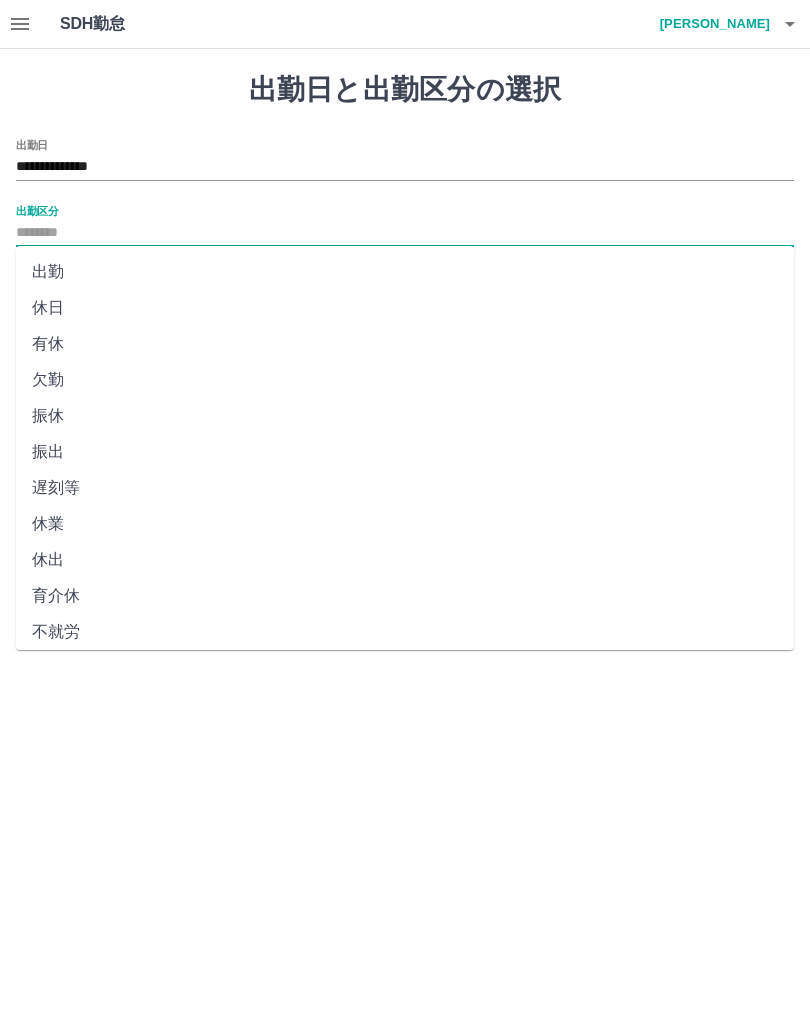 click on "出勤" at bounding box center (405, 272) 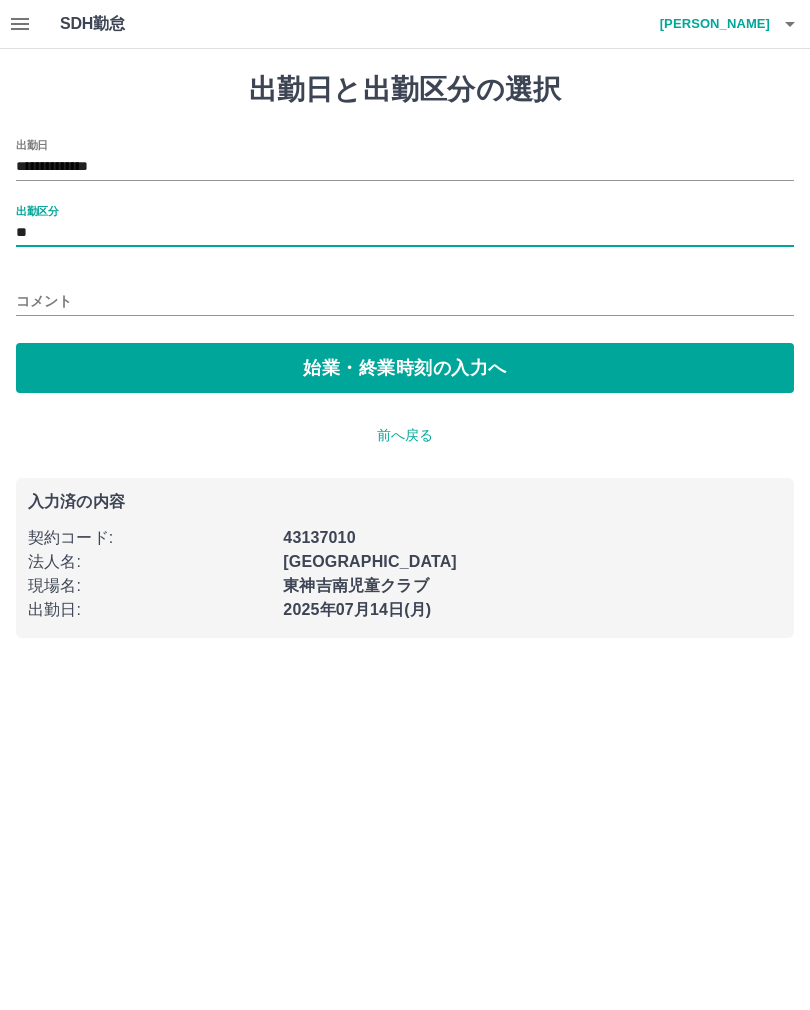 click on "**" at bounding box center [405, 233] 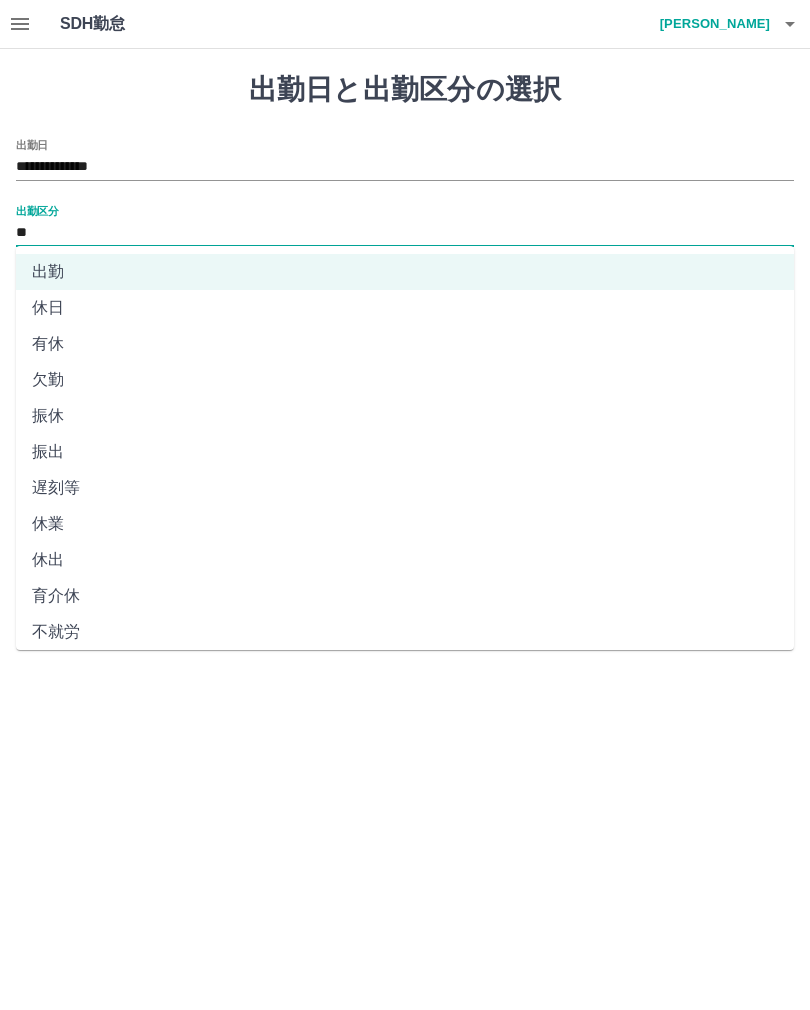 click on "休出" at bounding box center (405, 560) 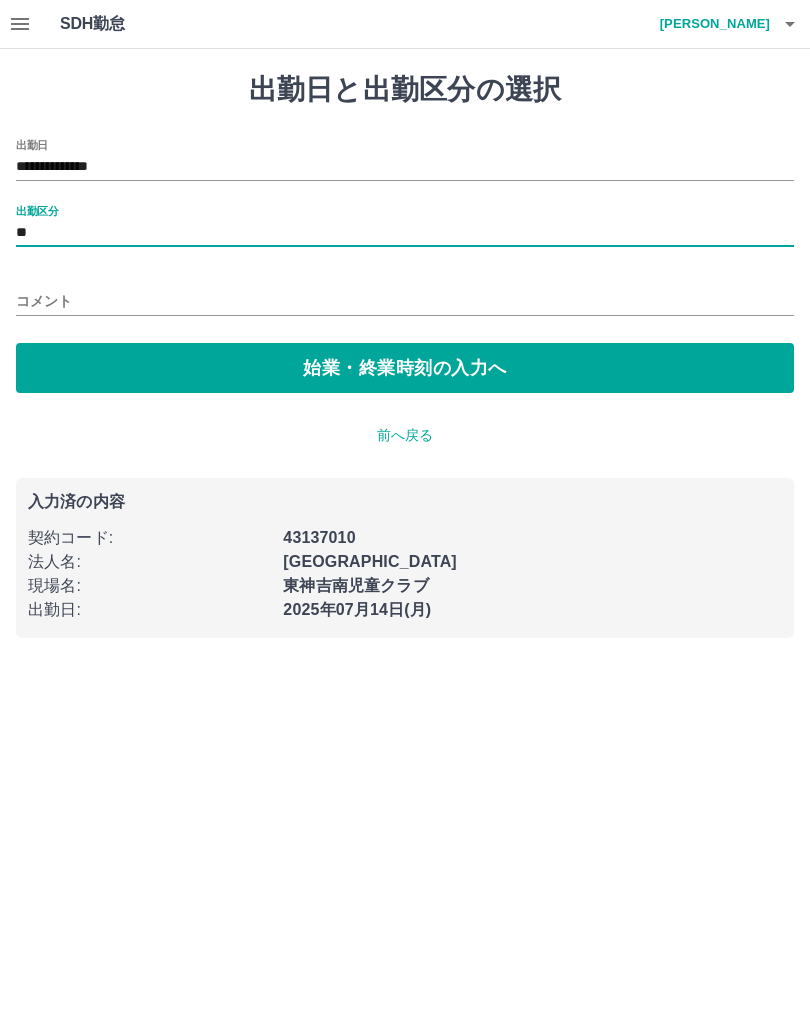 click on "始業・終業時刻の入力へ" at bounding box center (405, 368) 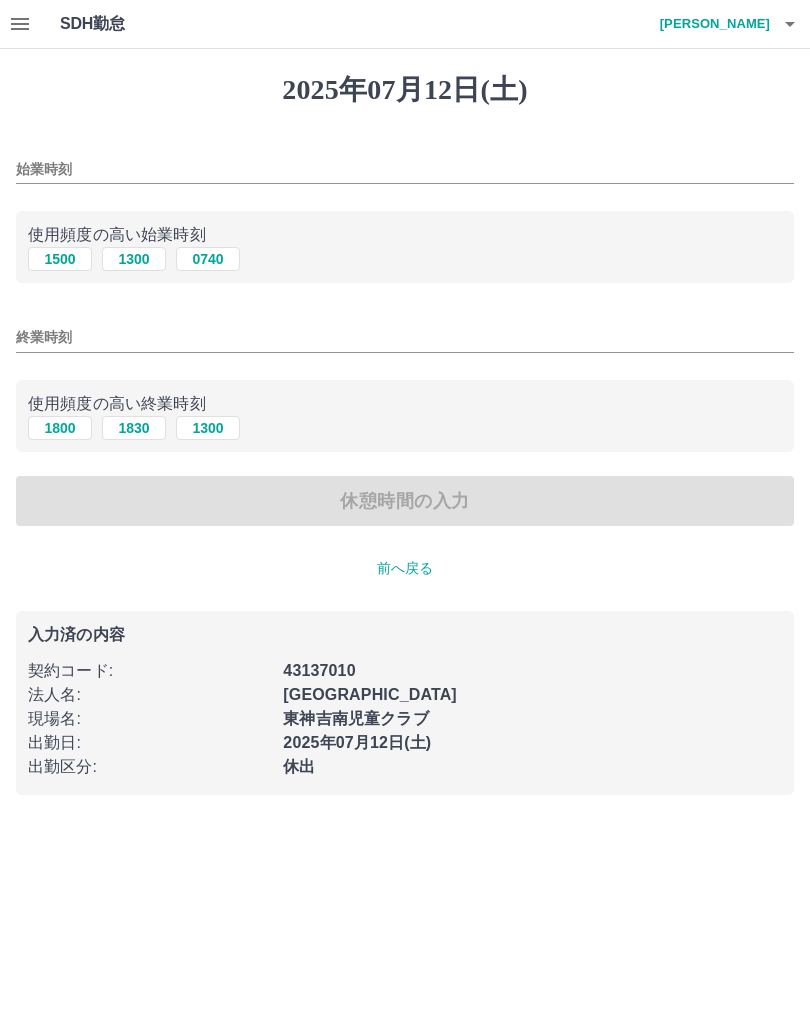 click on "0740" at bounding box center (208, 259) 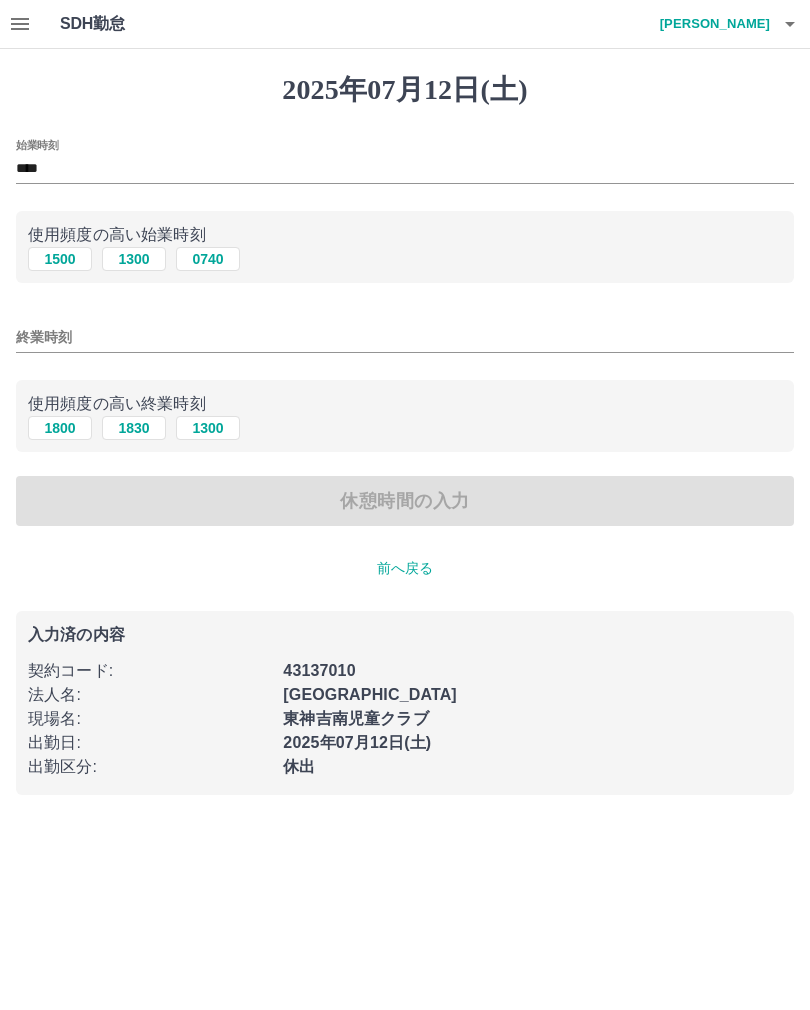 click on "終業時刻" at bounding box center [405, 337] 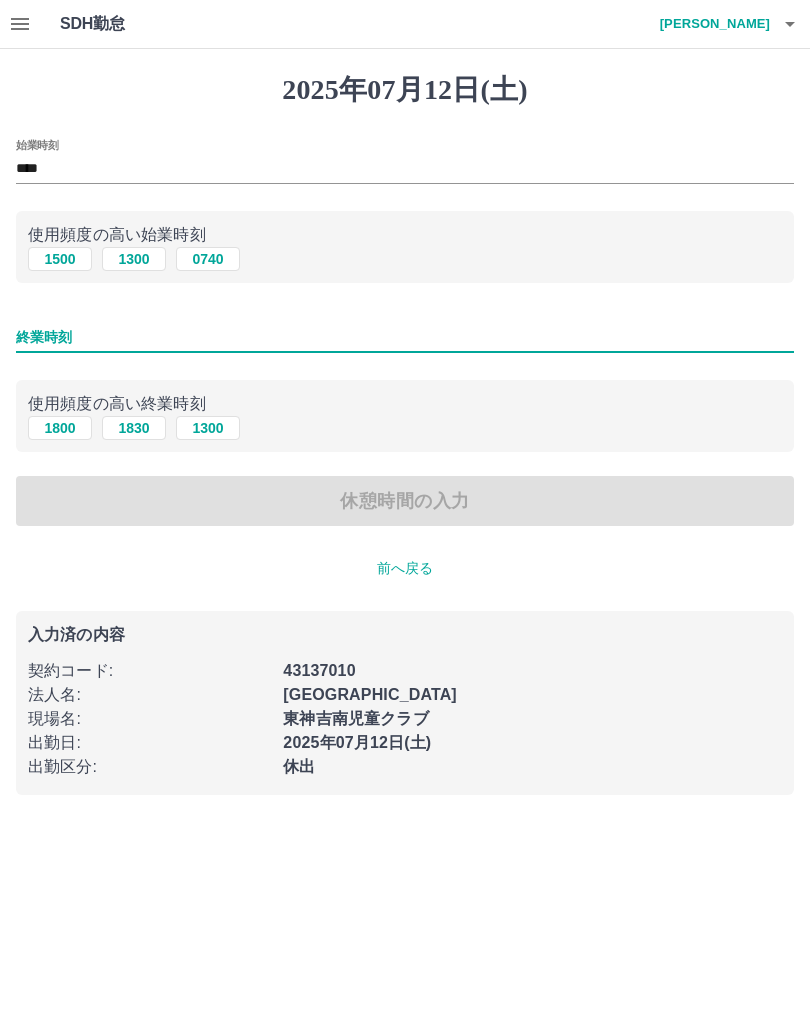 click on "1300" at bounding box center (208, 428) 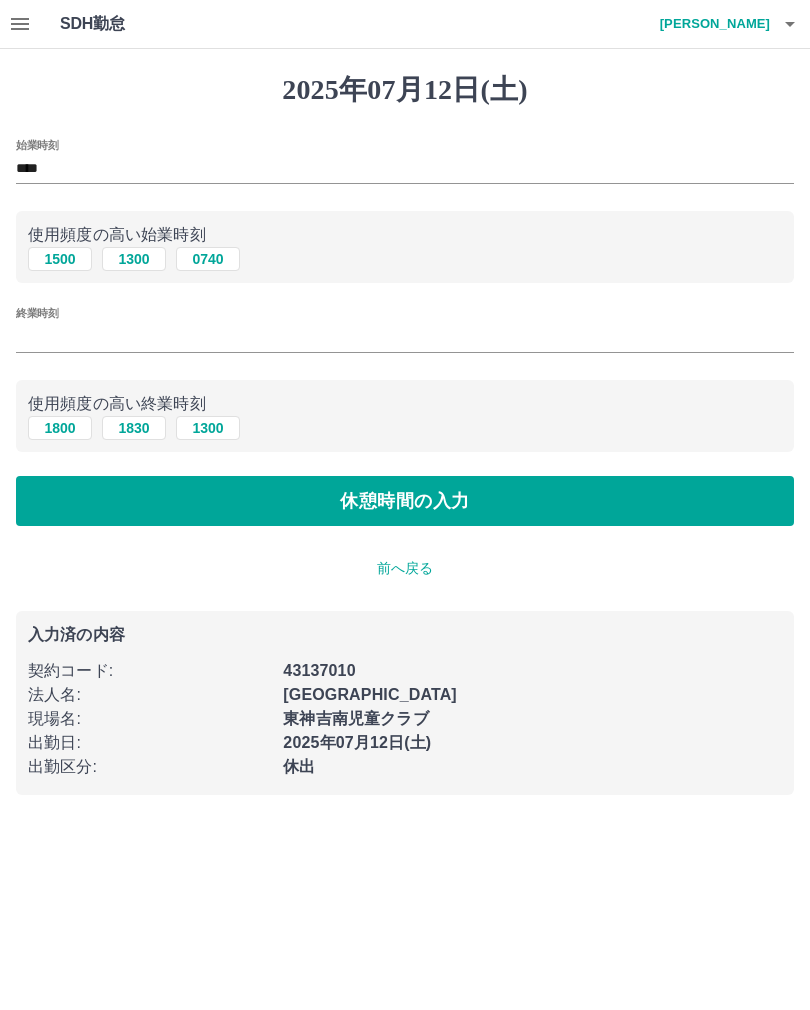 type on "****" 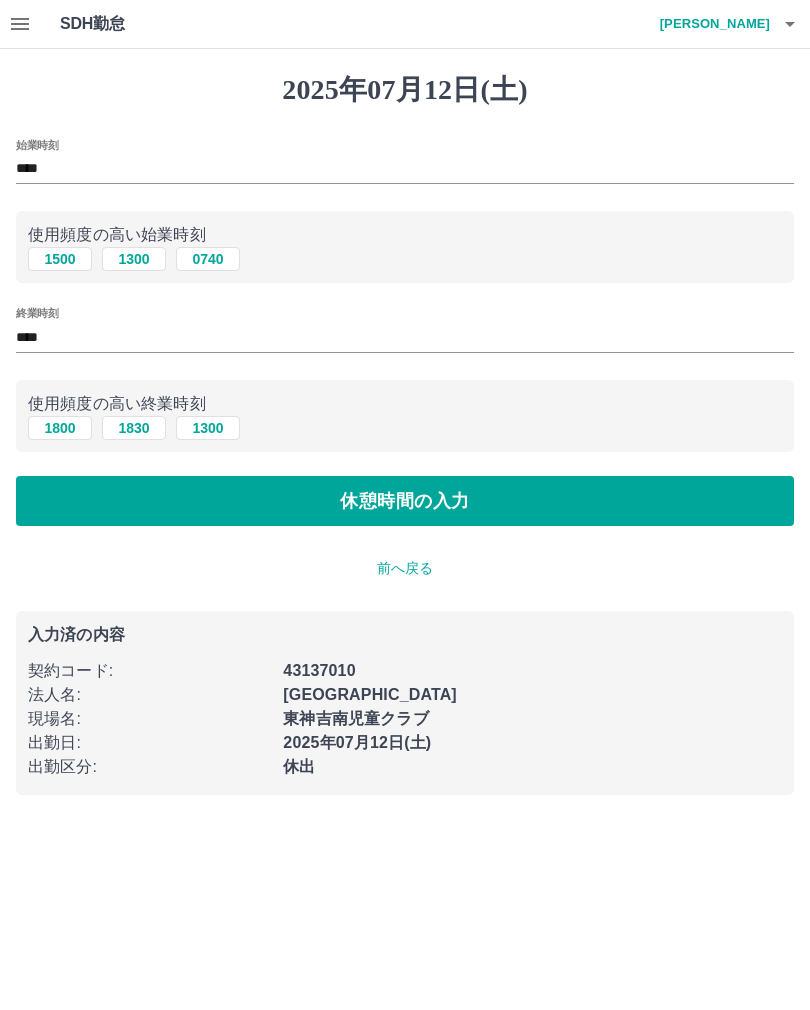 click on "休憩時間の入力" at bounding box center [405, 501] 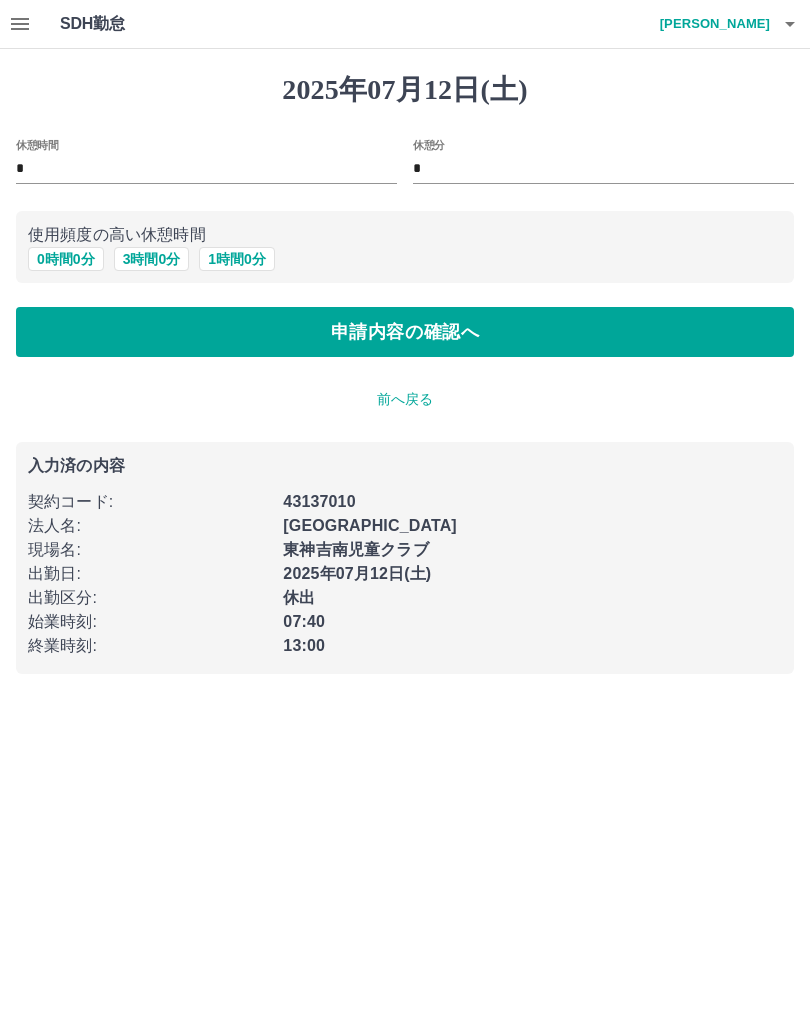 click on "申請内容の確認へ" at bounding box center (405, 332) 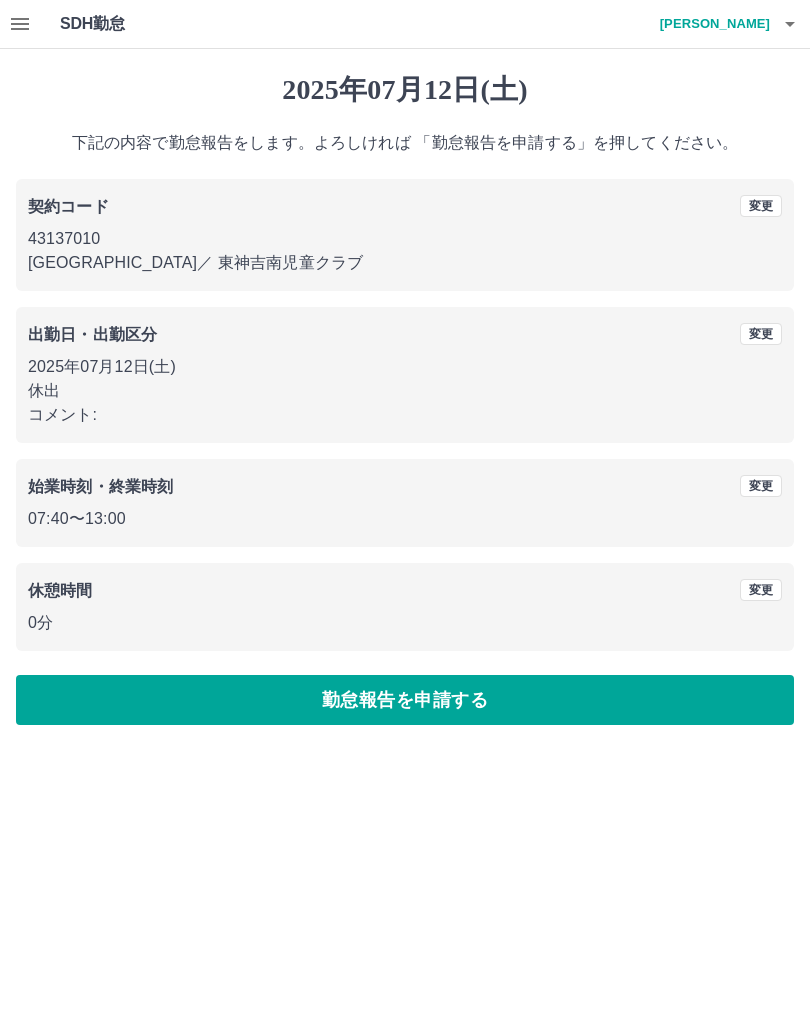 click on "勤怠報告を申請する" at bounding box center [405, 700] 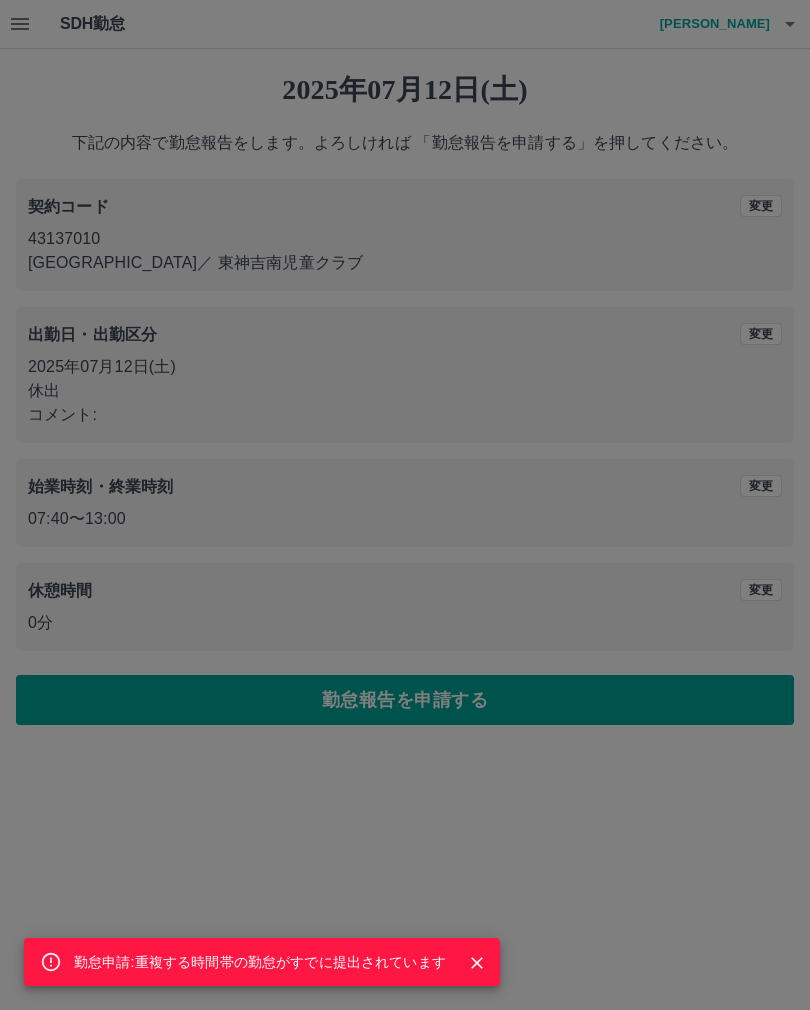click 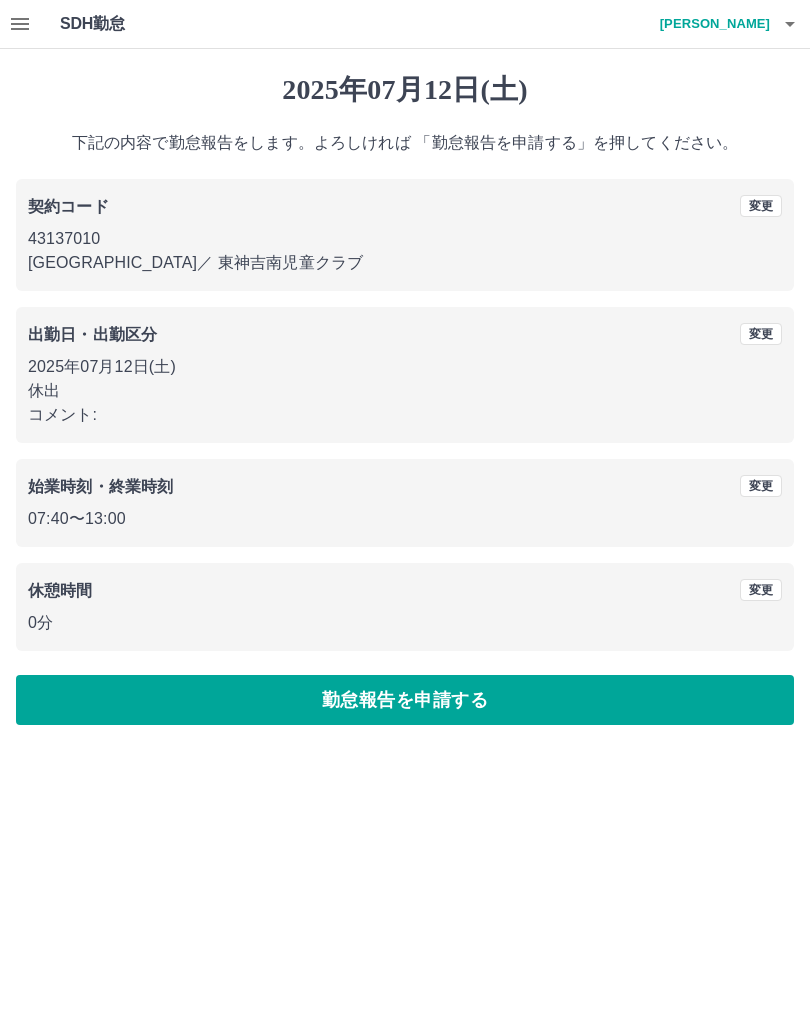 click on "変更" at bounding box center [761, 334] 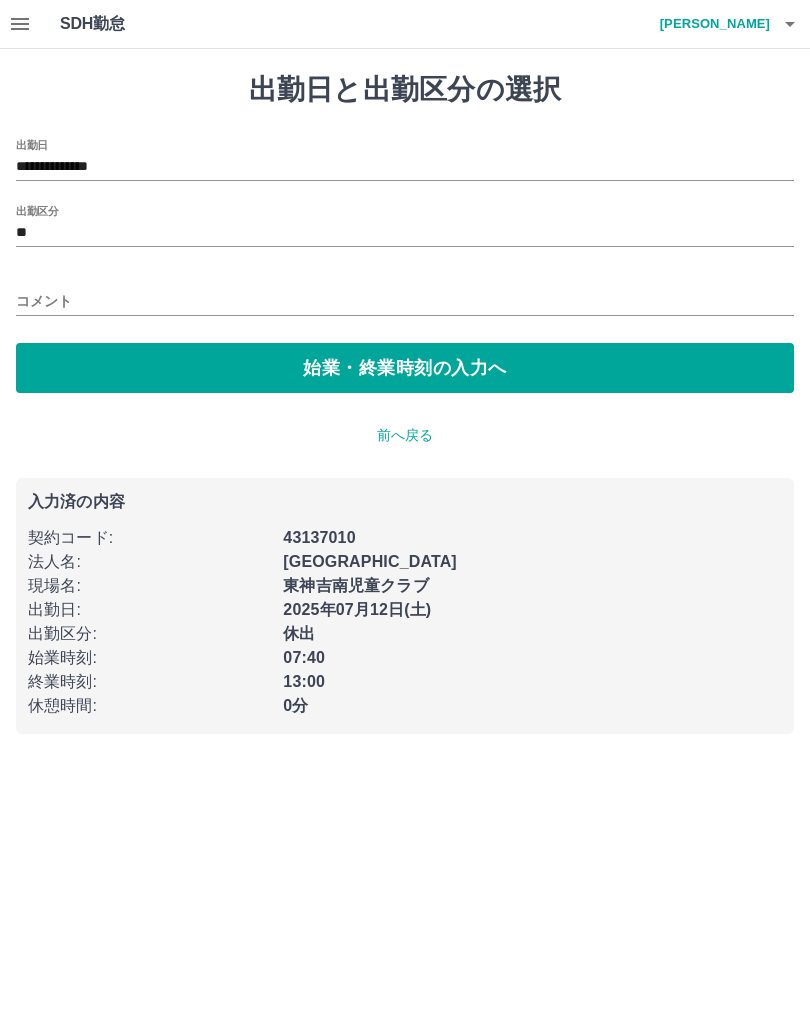 click on "**********" at bounding box center [405, 167] 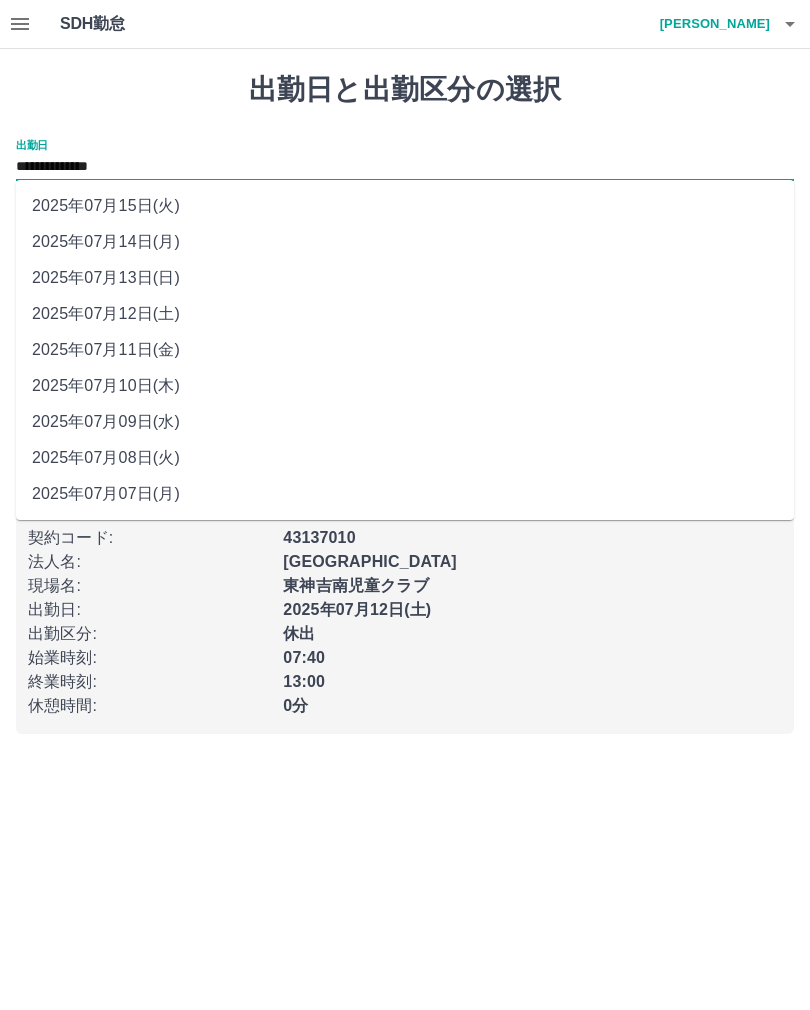 click on "2025年07月14日(月)" at bounding box center [405, 242] 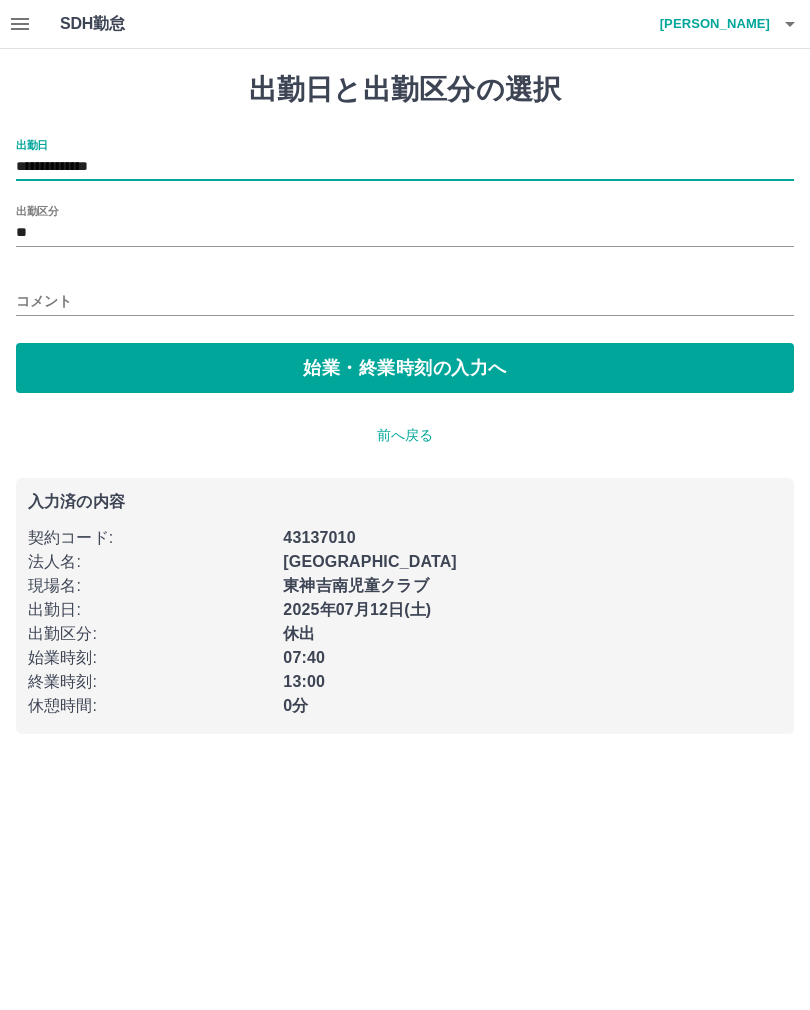 click on "**" at bounding box center [405, 233] 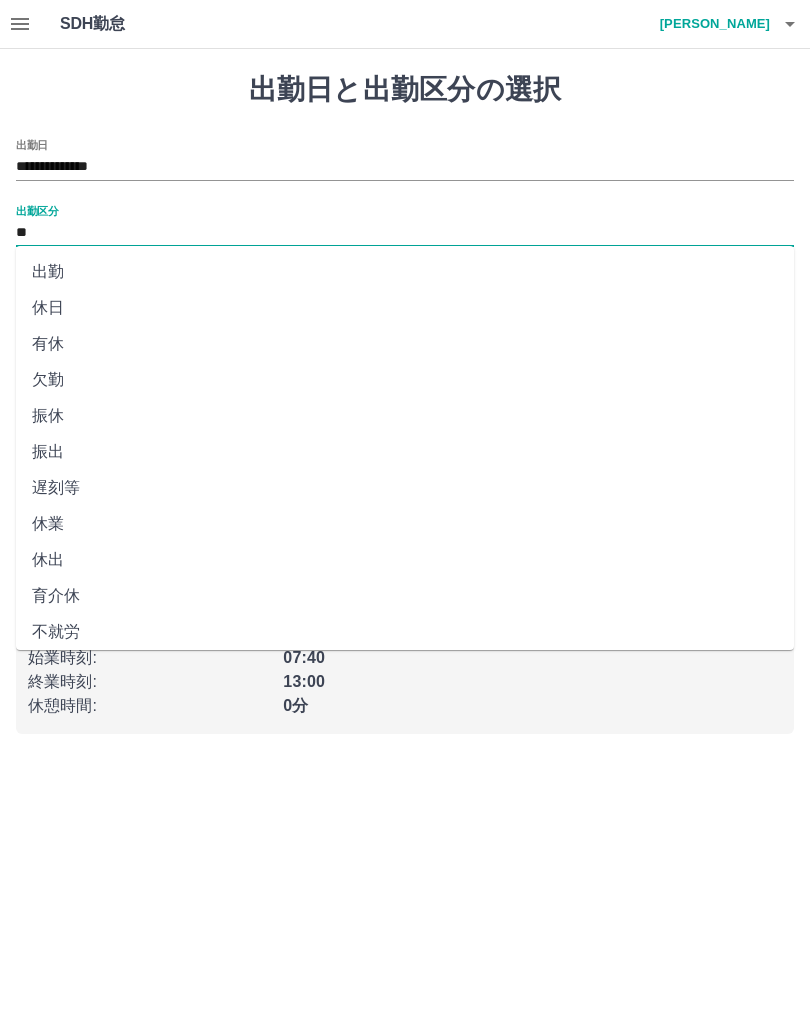click on "出勤" at bounding box center [405, 272] 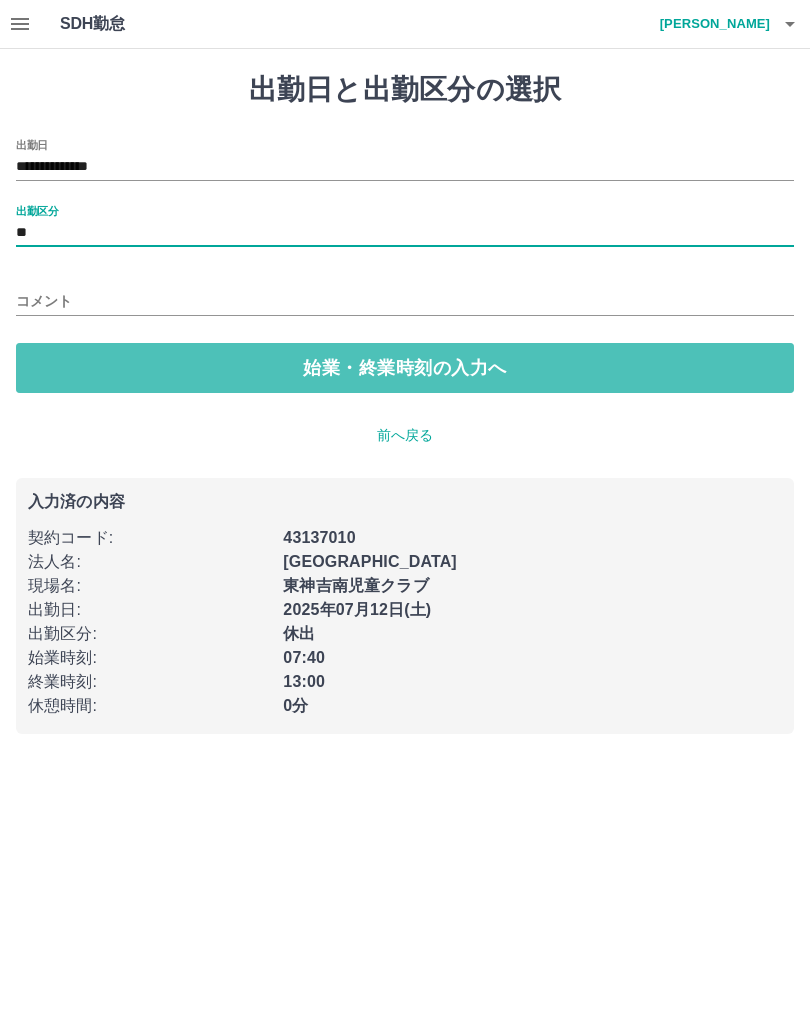 click on "始業・終業時刻の入力へ" at bounding box center [405, 368] 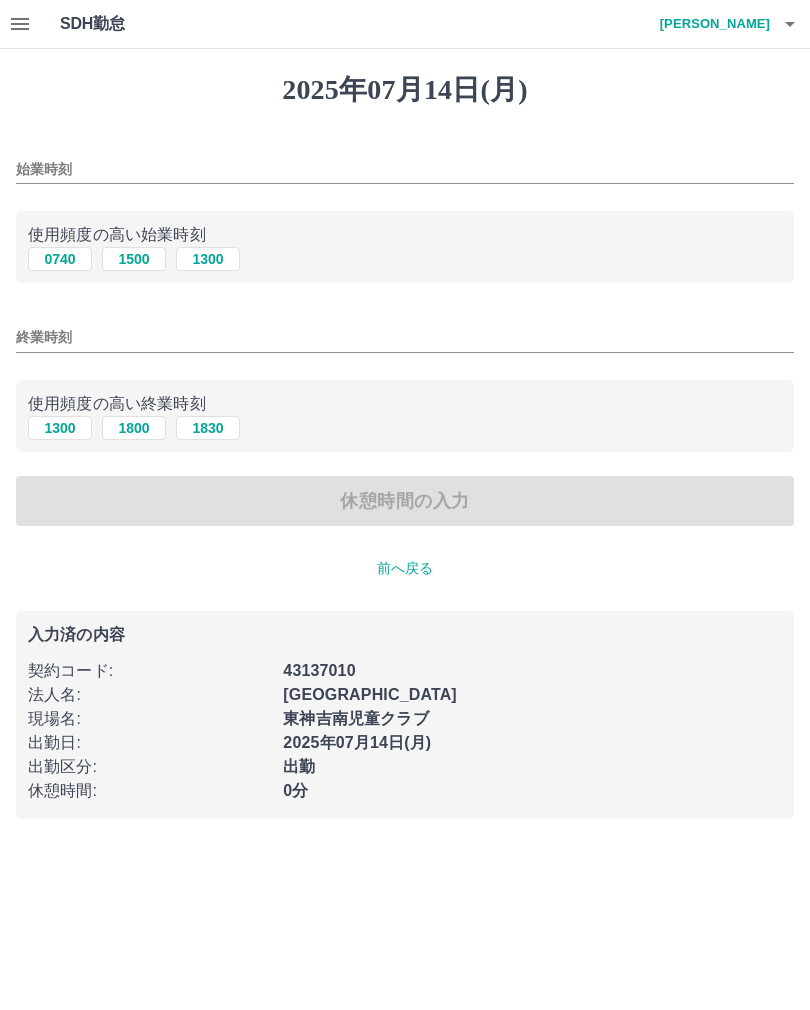 click on "1500" at bounding box center (134, 259) 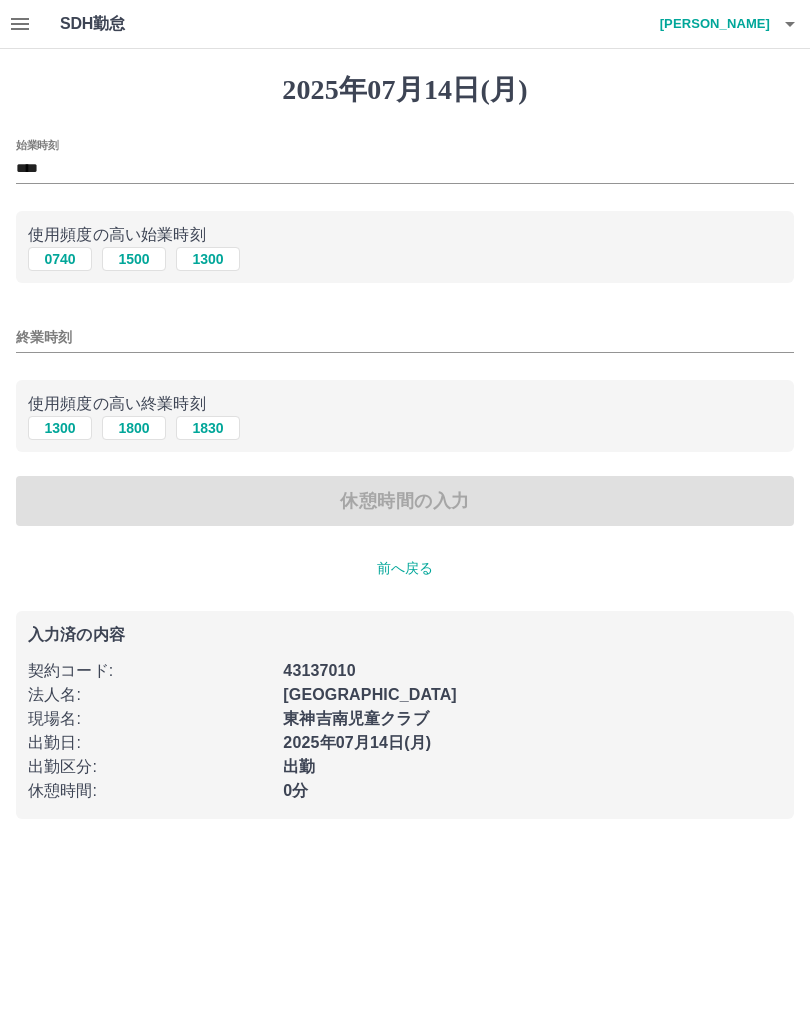 click on "終業時刻" at bounding box center (405, 337) 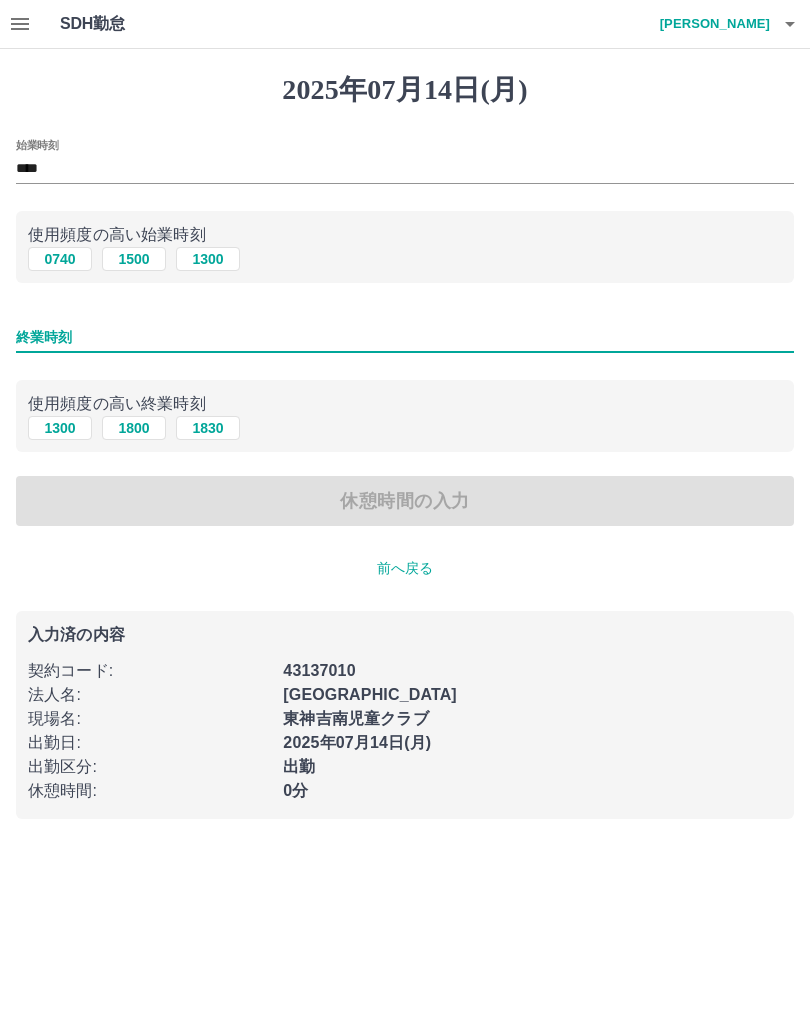 click on "1800" at bounding box center (134, 428) 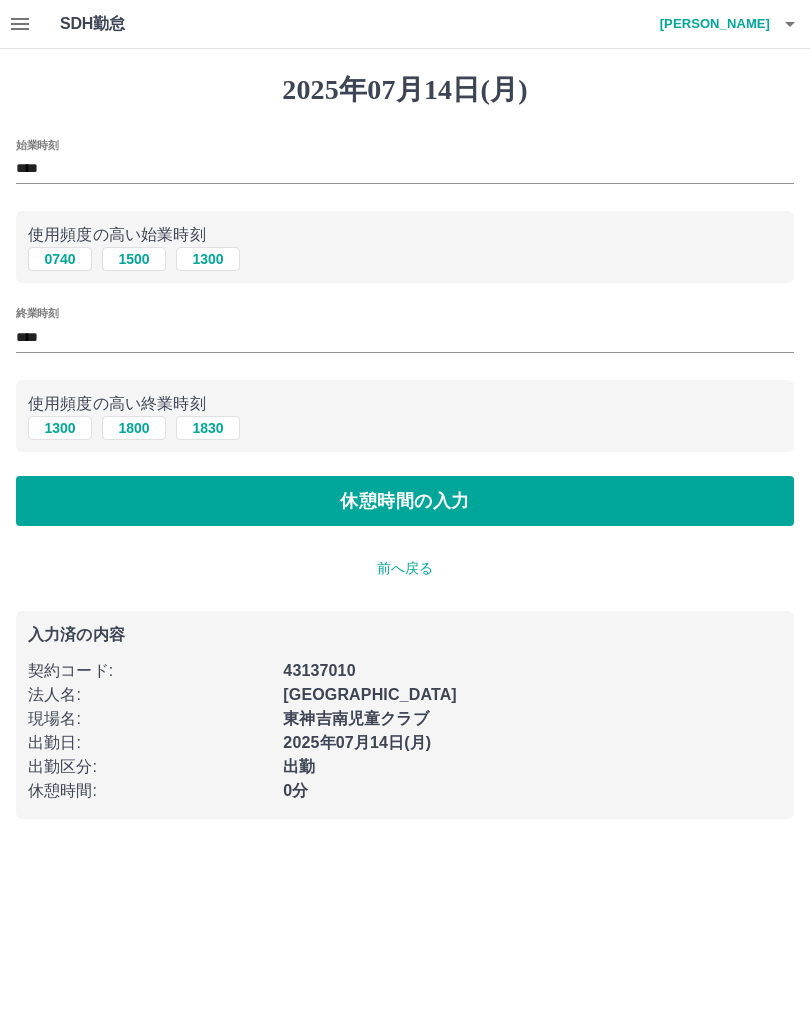 click on "休憩時間の入力" at bounding box center (405, 501) 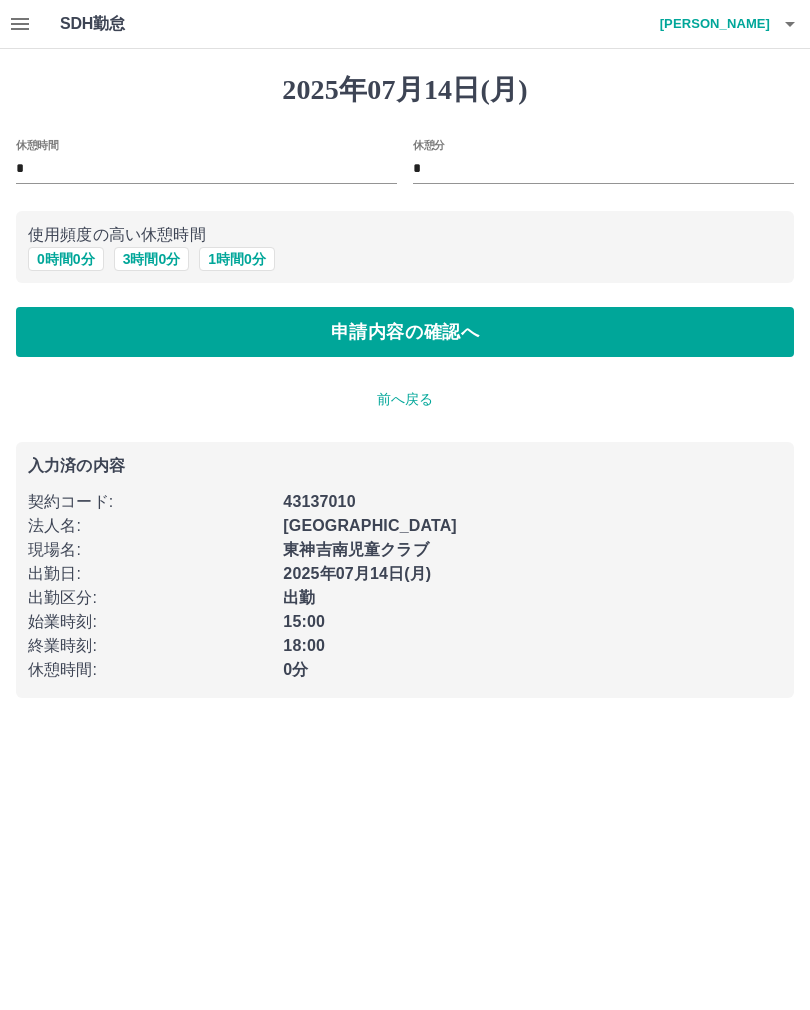 click on "申請内容の確認へ" at bounding box center [405, 332] 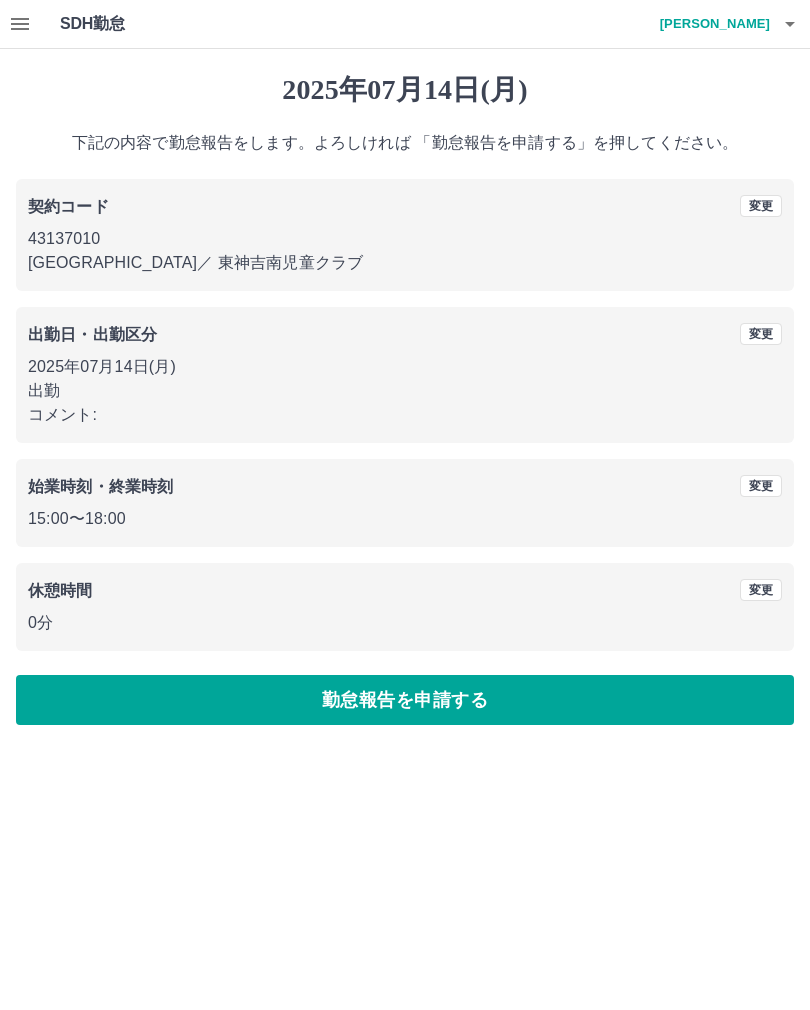 click on "勤怠報告を申請する" at bounding box center [405, 700] 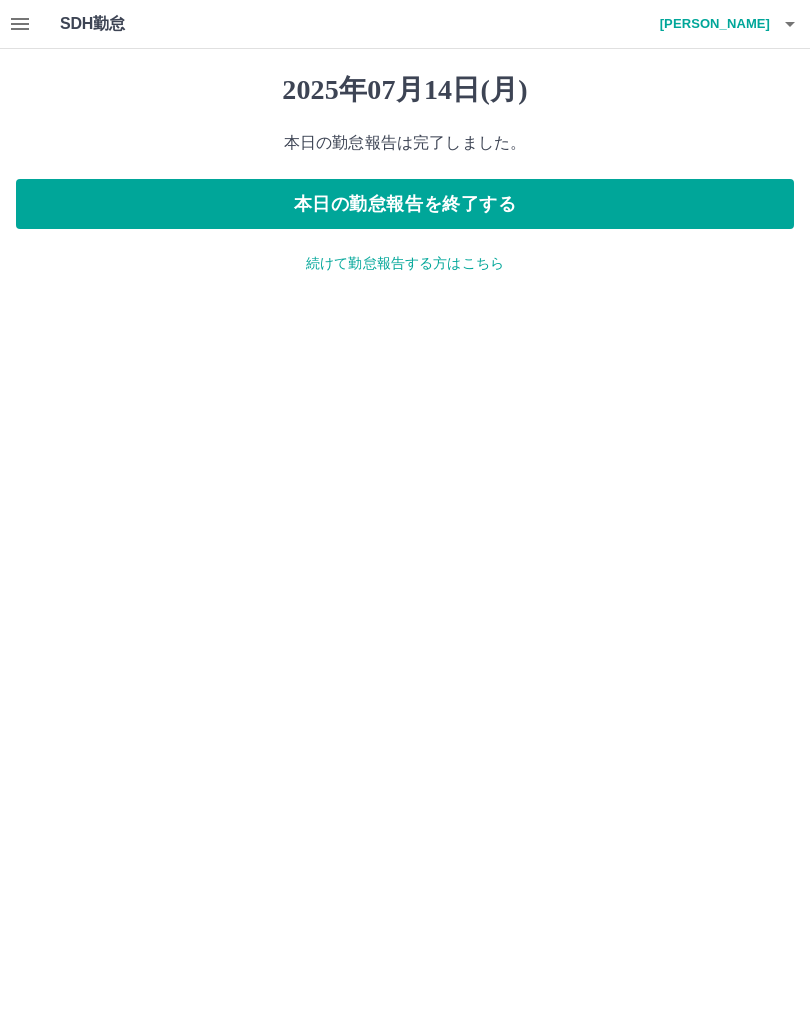 click on "本日の勤怠報告を終了する" at bounding box center [405, 204] 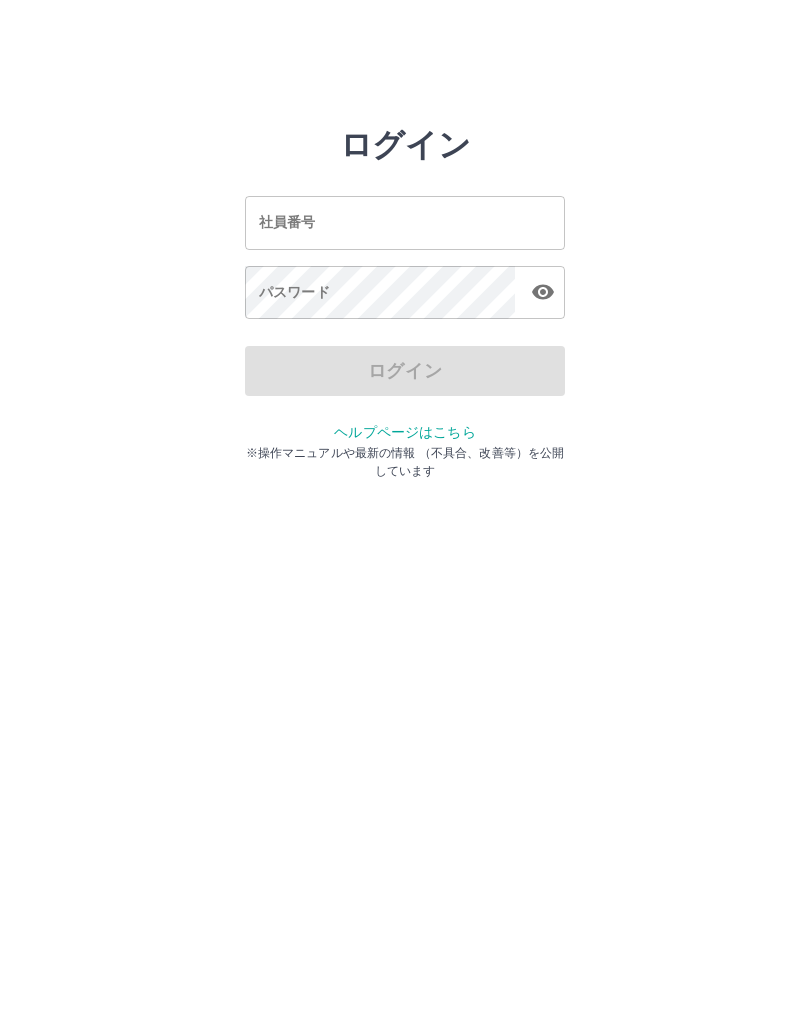 scroll, scrollTop: 0, scrollLeft: 0, axis: both 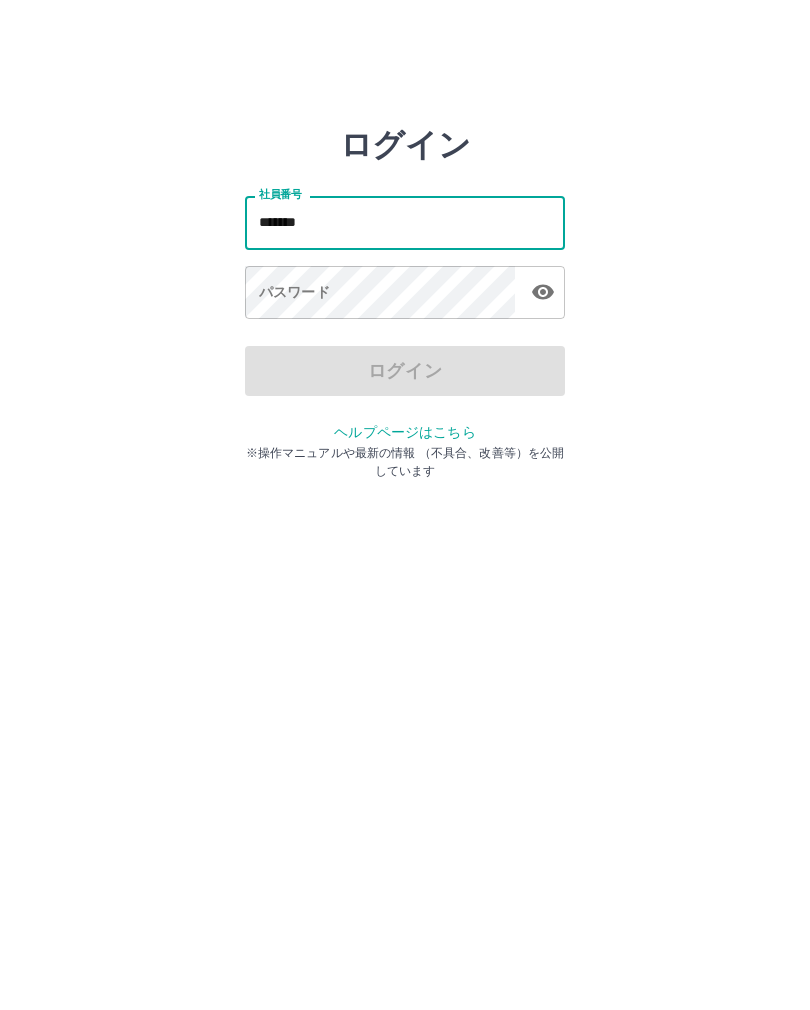 type on "*******" 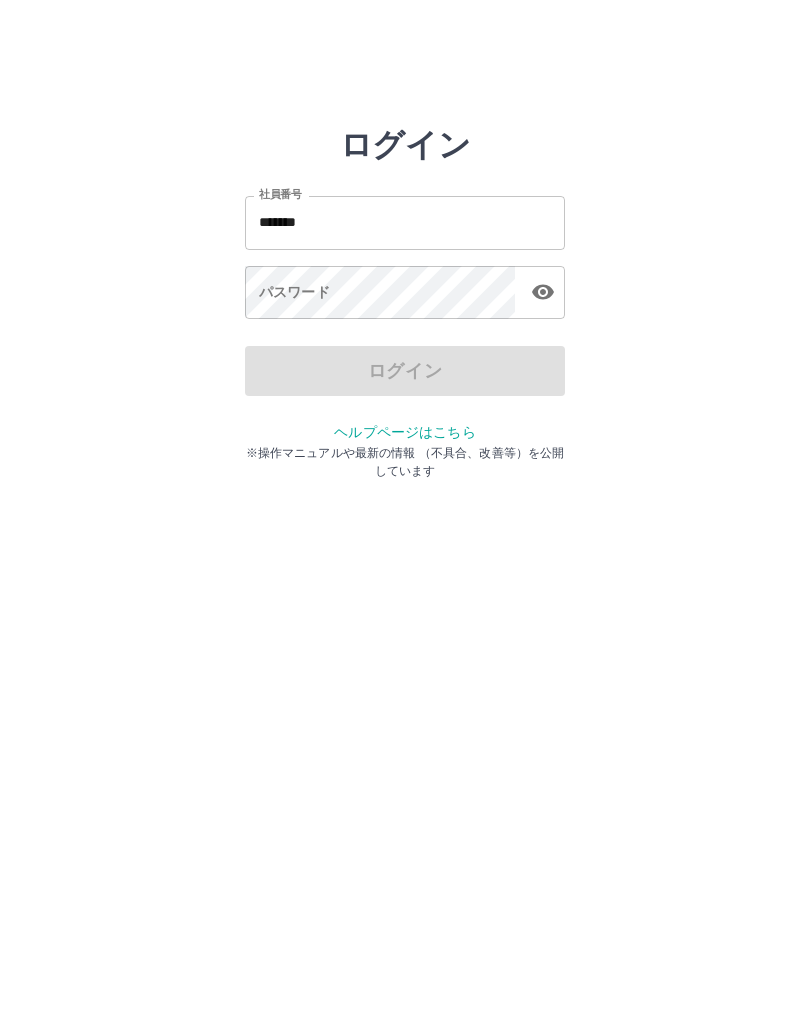 click on "パスワード パスワード" at bounding box center [405, 294] 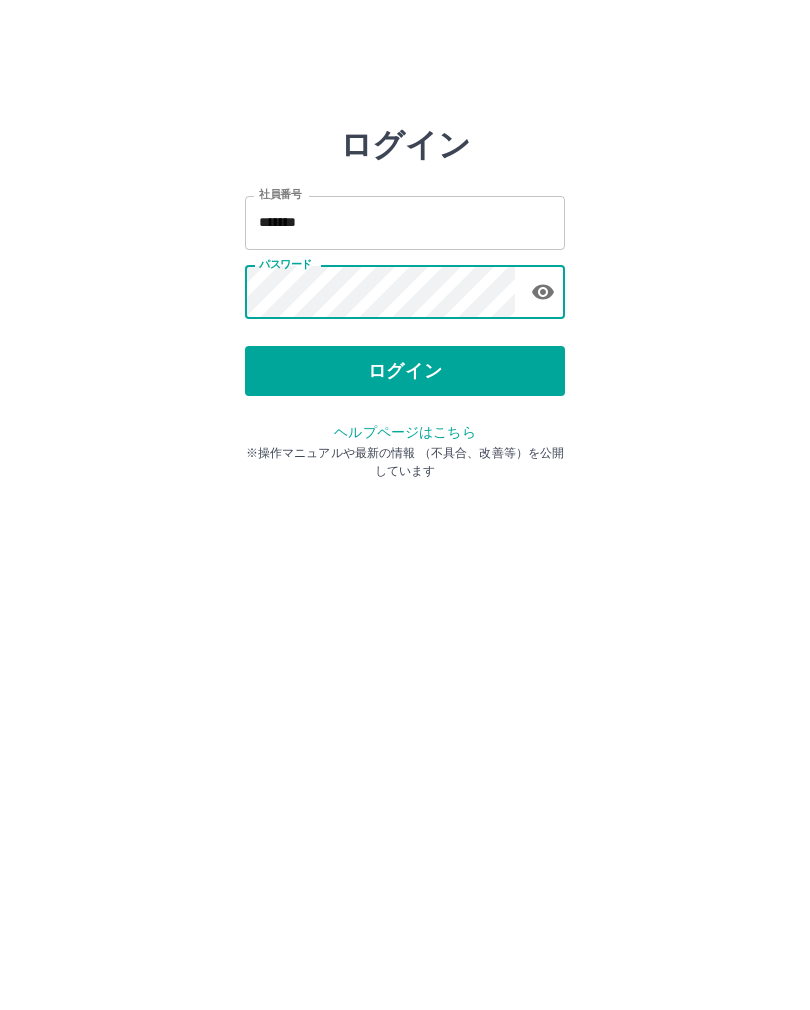 click on "ログイン" at bounding box center [405, 371] 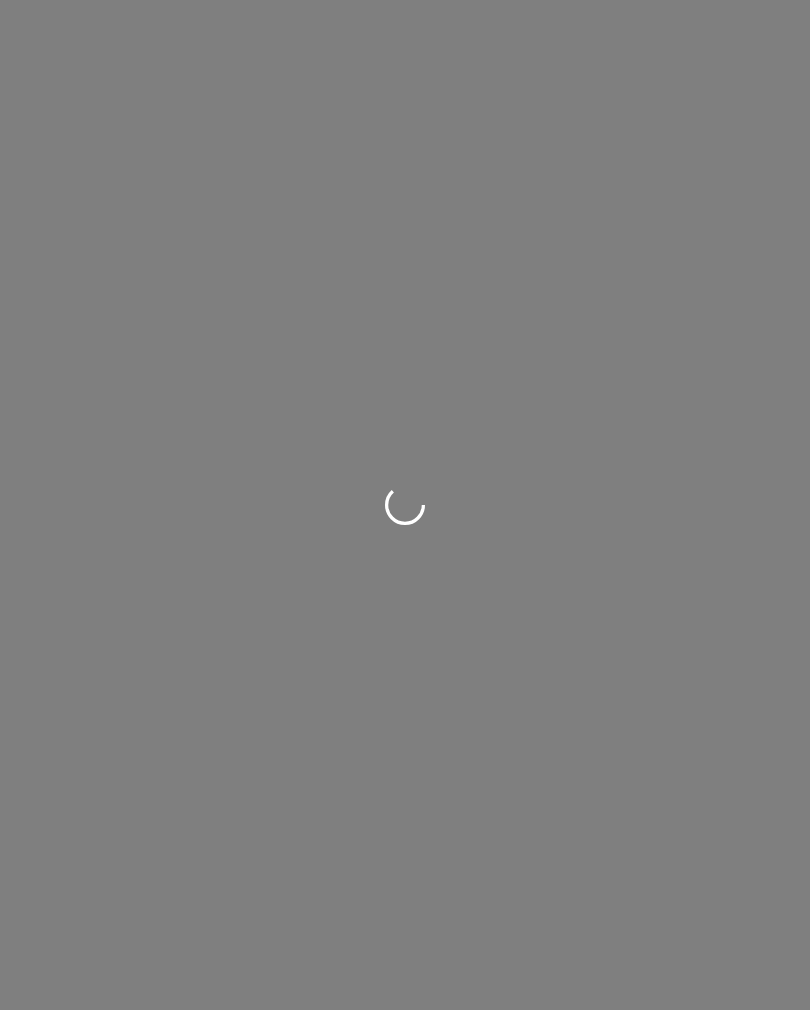 scroll, scrollTop: 0, scrollLeft: 0, axis: both 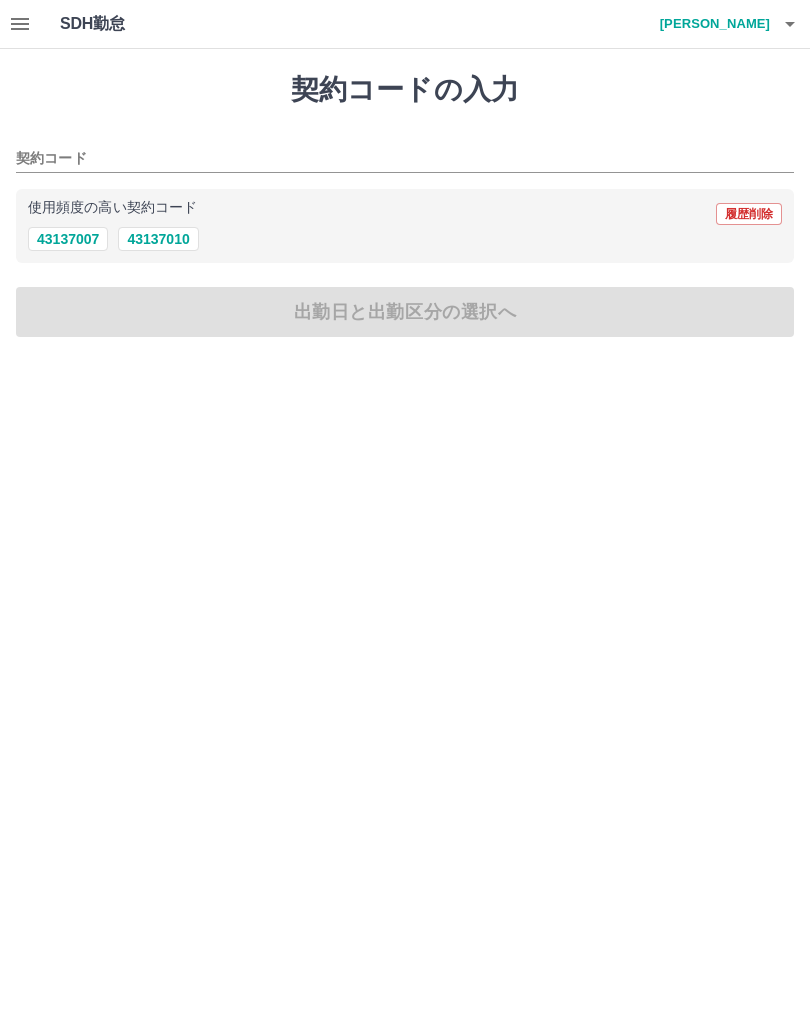 click on "43137010" at bounding box center [158, 239] 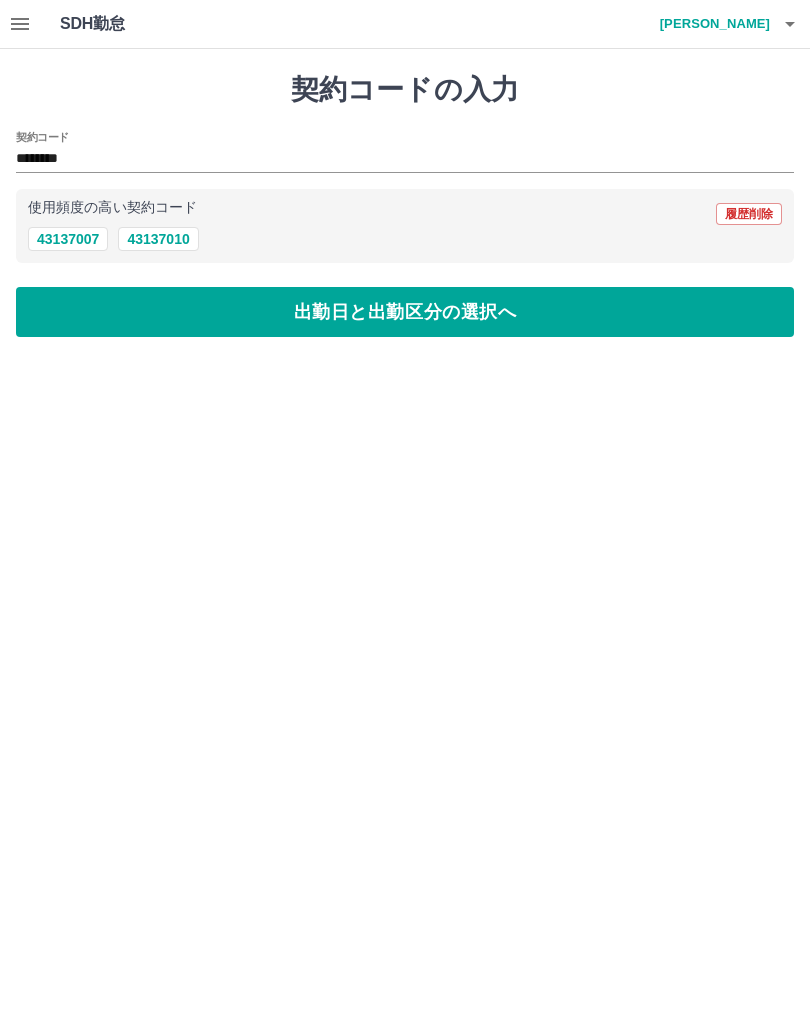 click on "出勤日と出勤区分の選択へ" at bounding box center [405, 312] 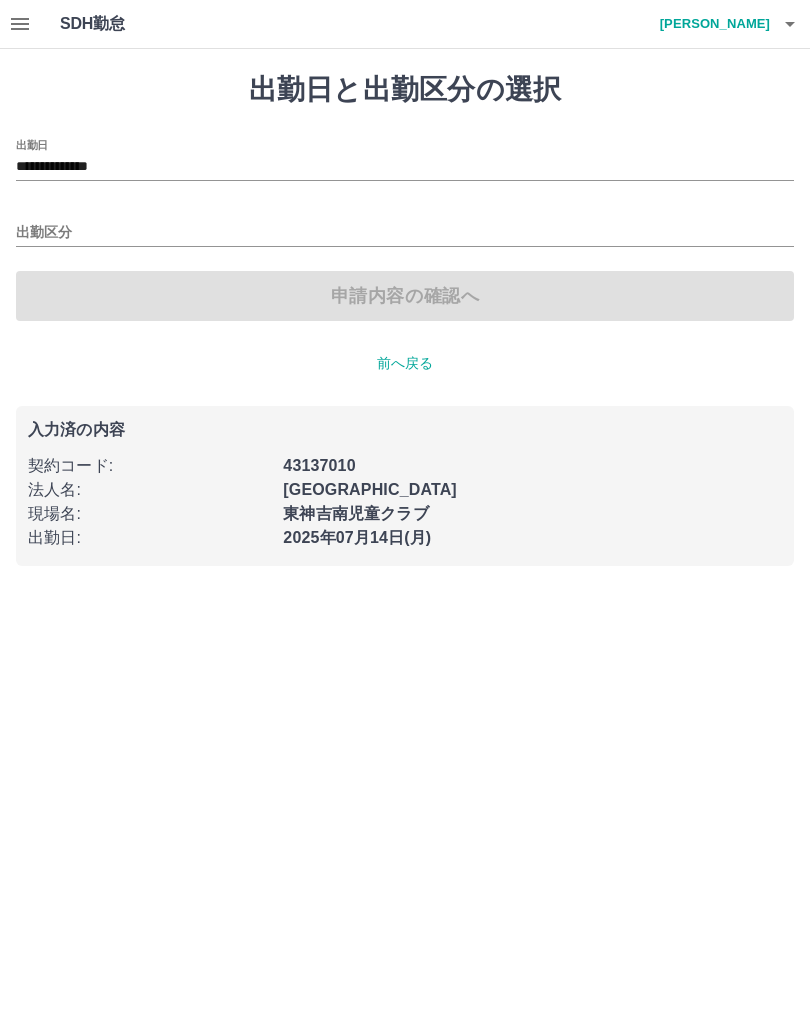 click on "出勤区分" at bounding box center (405, 233) 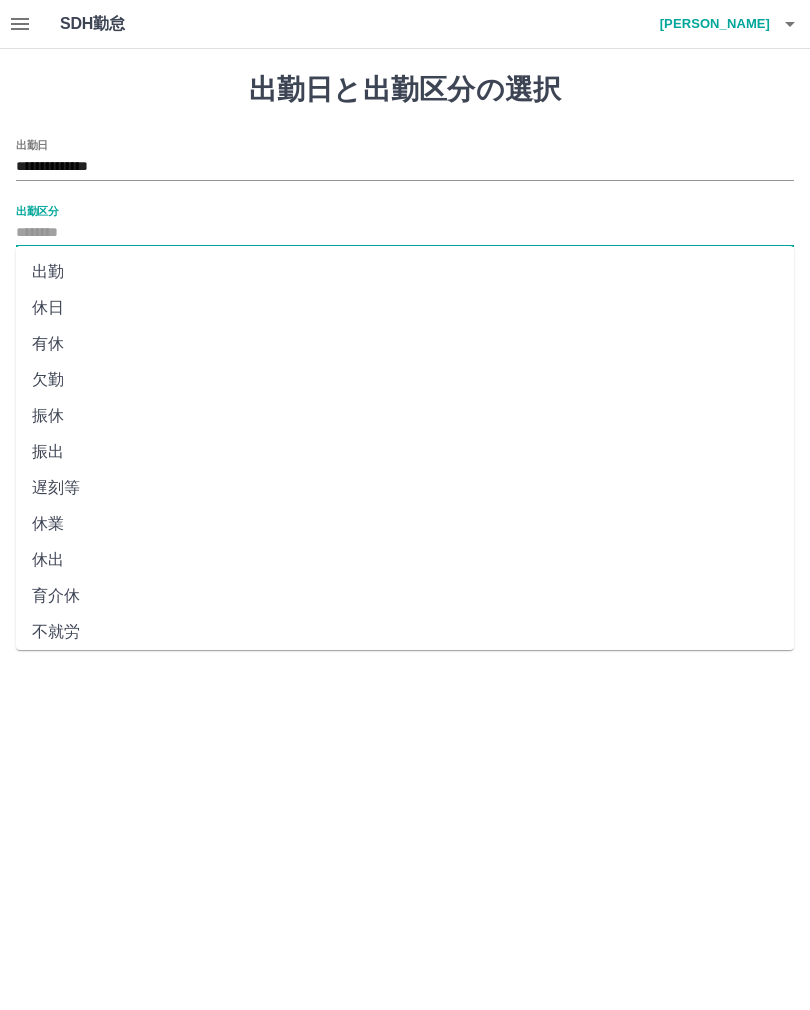 click on "出勤" at bounding box center (405, 272) 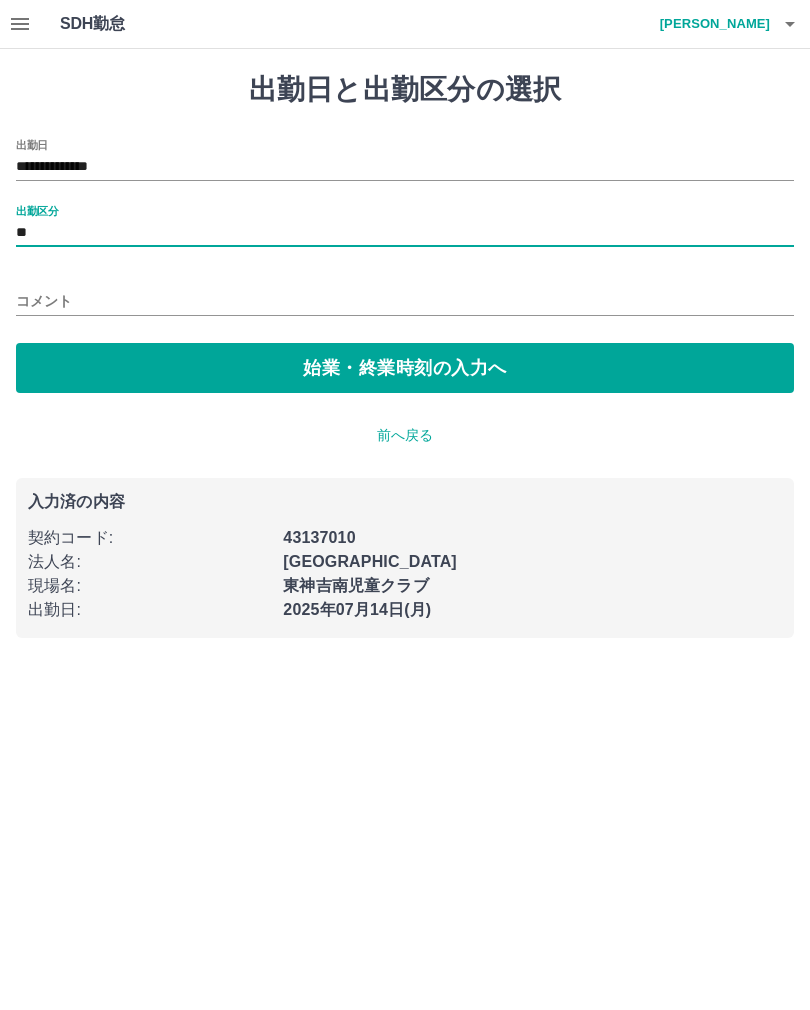 click on "始業・終業時刻の入力へ" at bounding box center [405, 368] 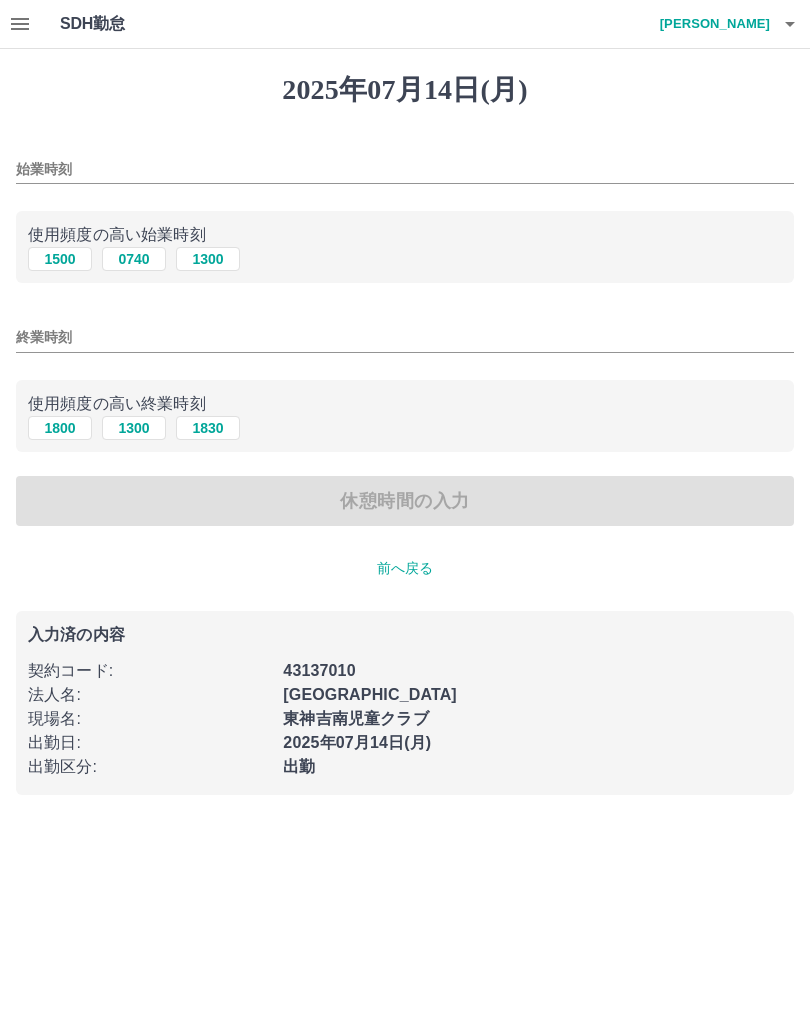 click on "始業時刻" at bounding box center (405, 169) 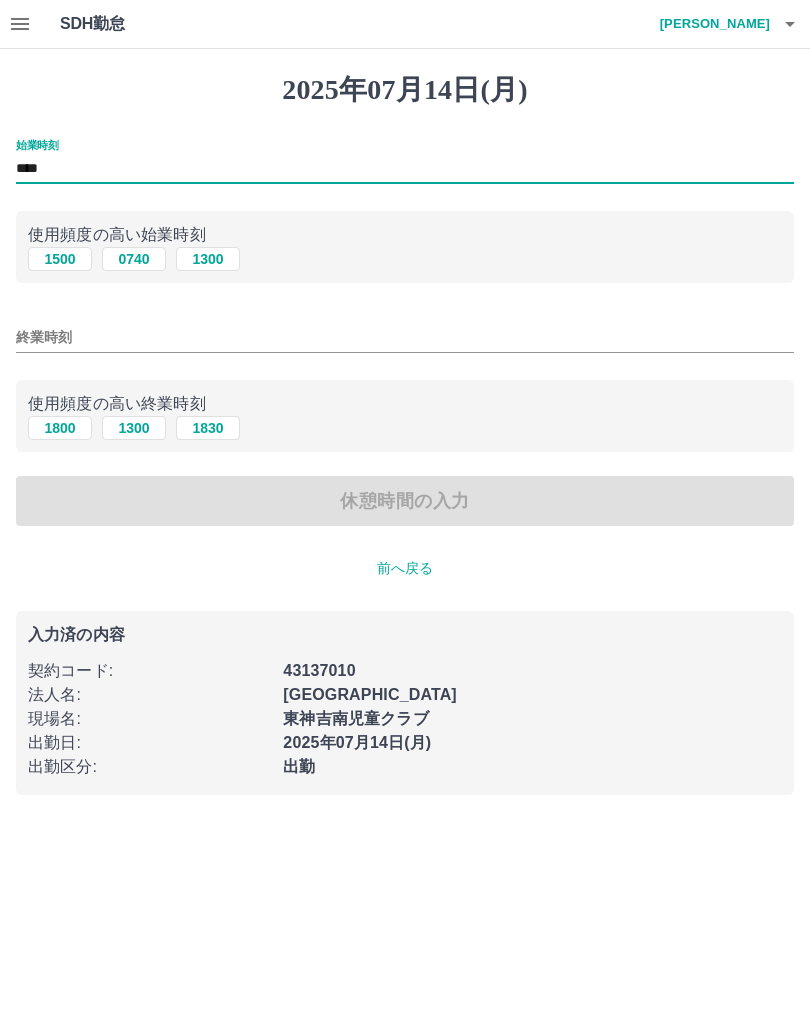 type on "****" 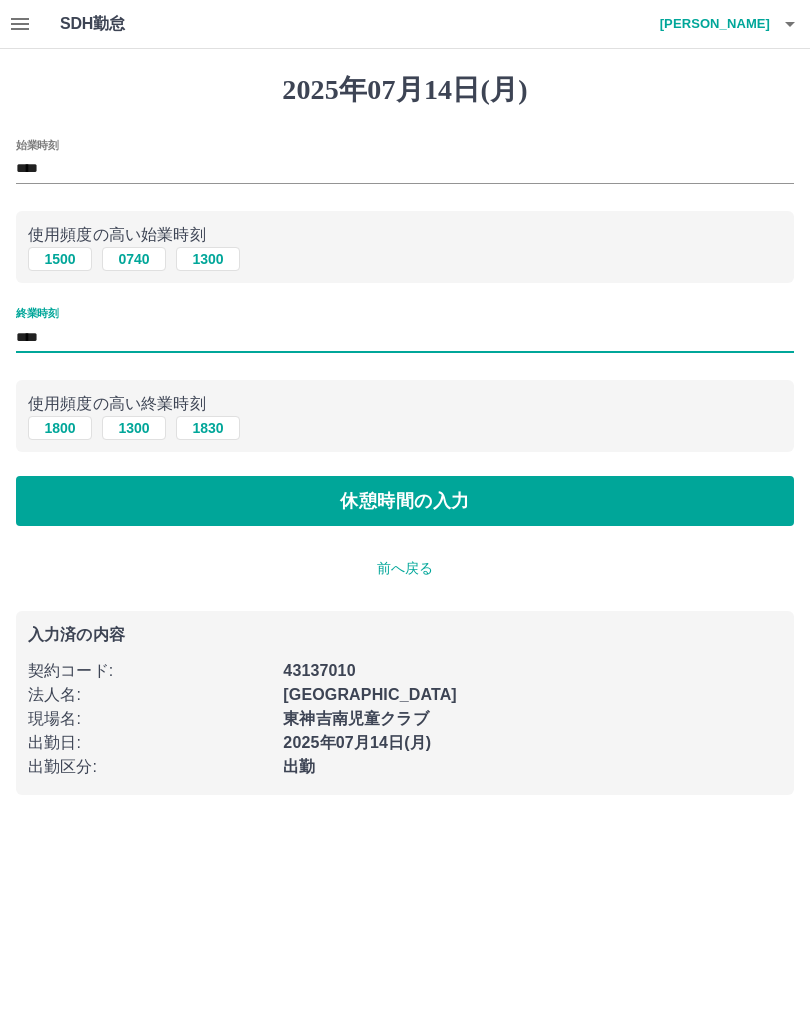 type on "****" 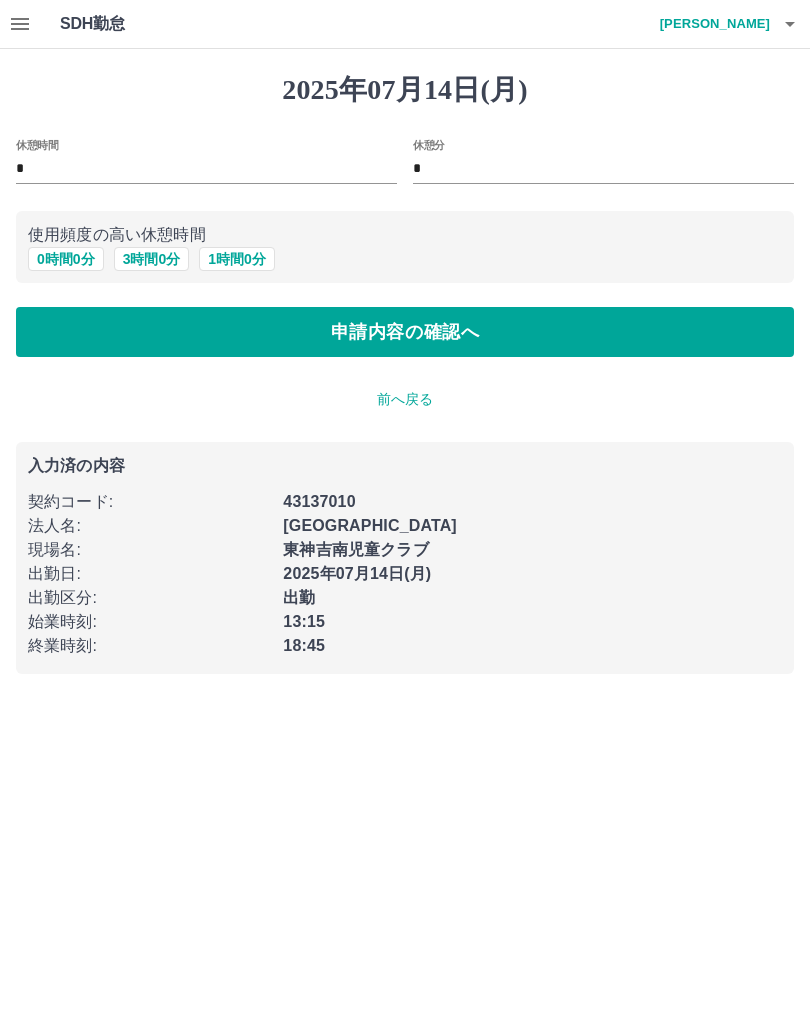 click on "0 時間 0 分" at bounding box center (66, 259) 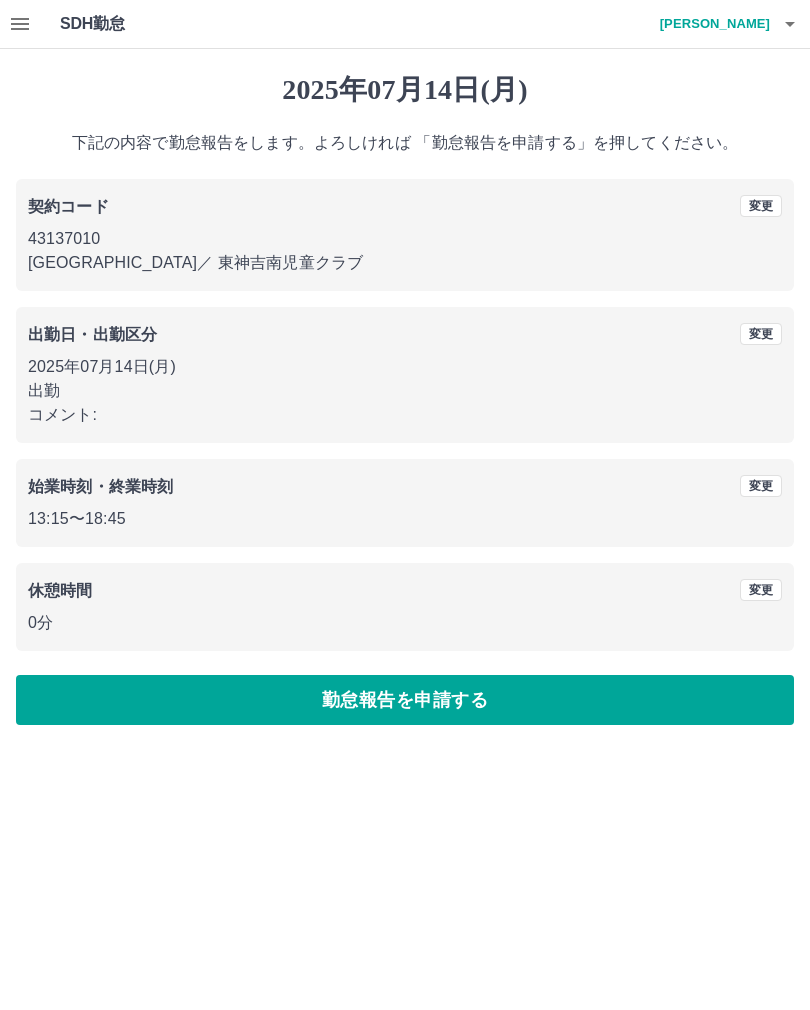 click on "勤怠報告を申請する" at bounding box center (405, 700) 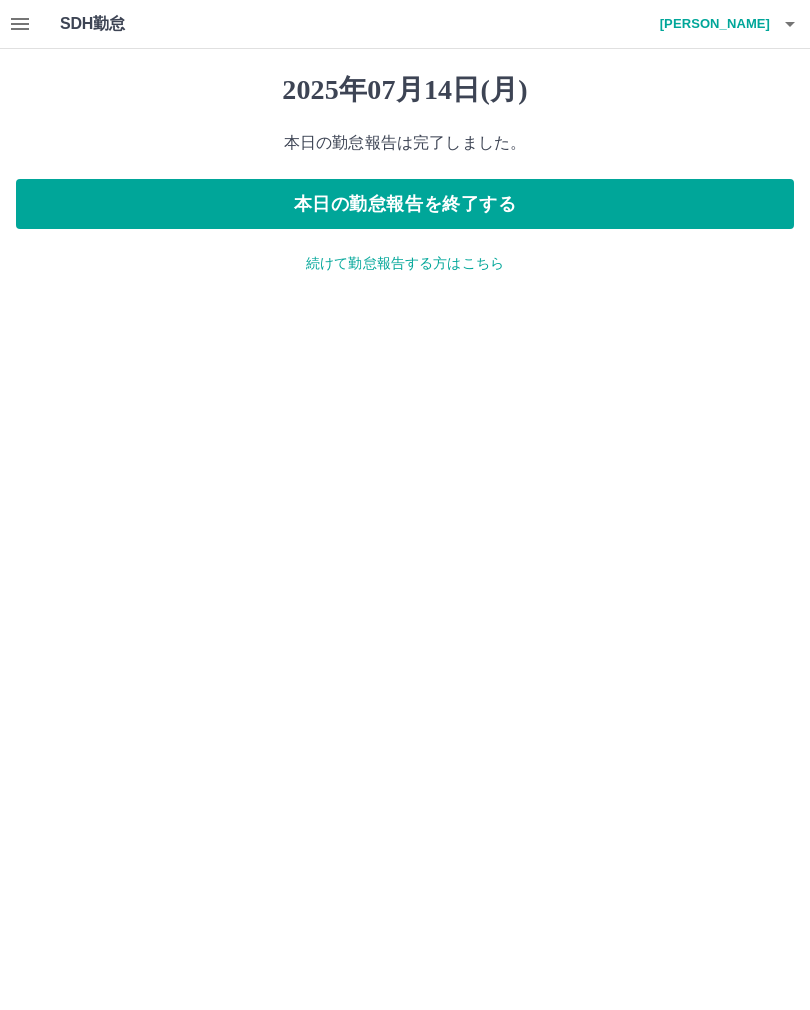 click on "本日の勤怠報告を終了する" at bounding box center (405, 204) 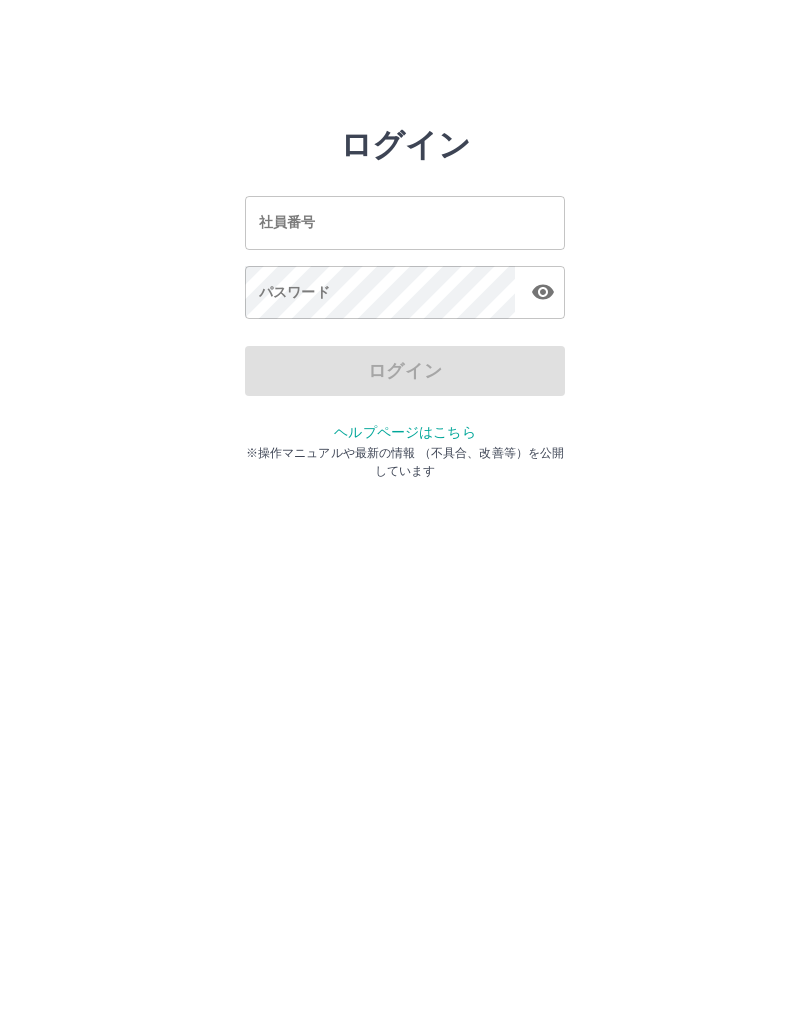 scroll, scrollTop: 0, scrollLeft: 0, axis: both 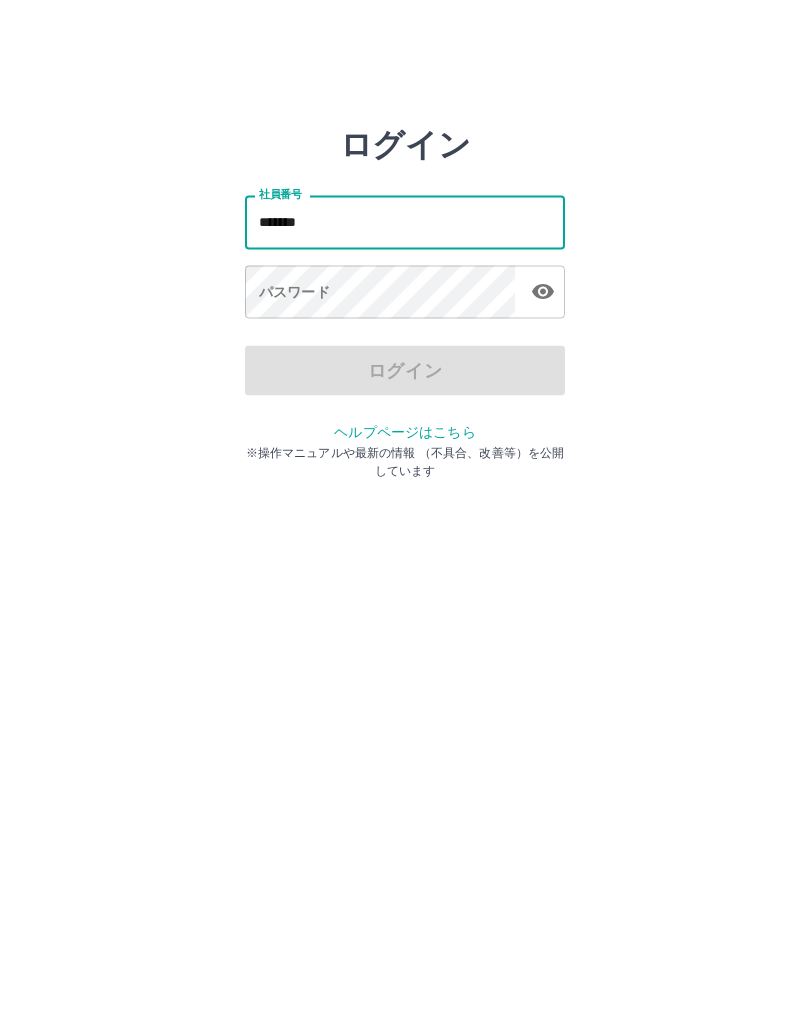 type on "*******" 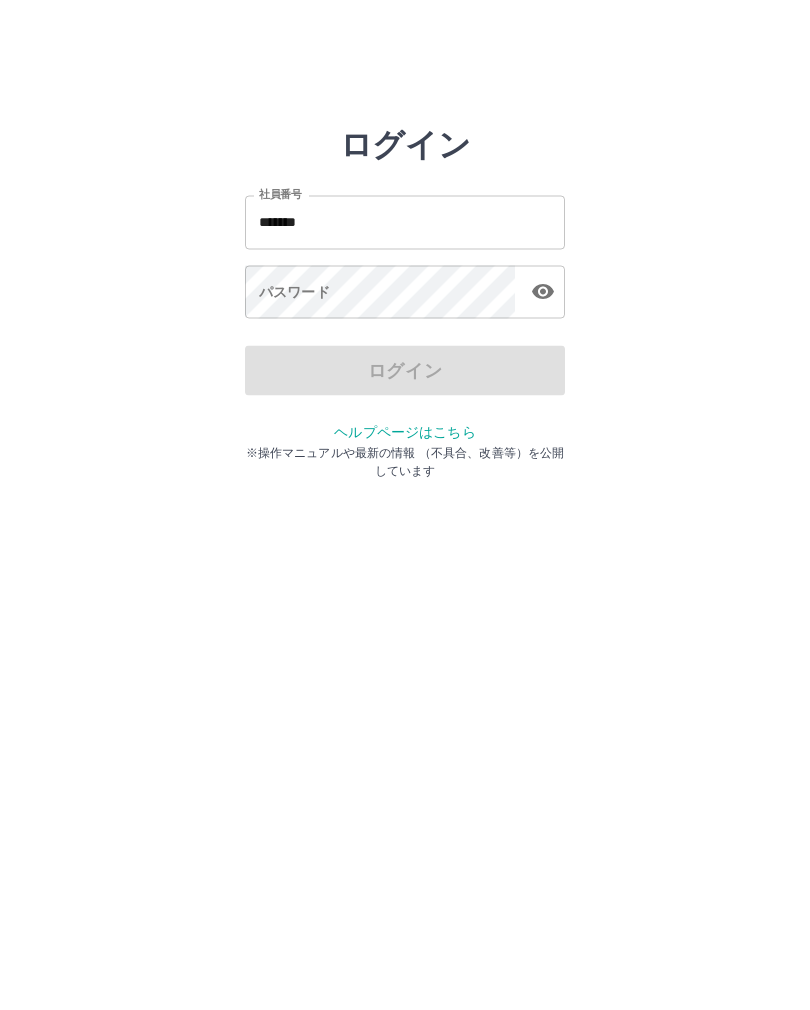 click on "パスワード パスワード" at bounding box center [405, 294] 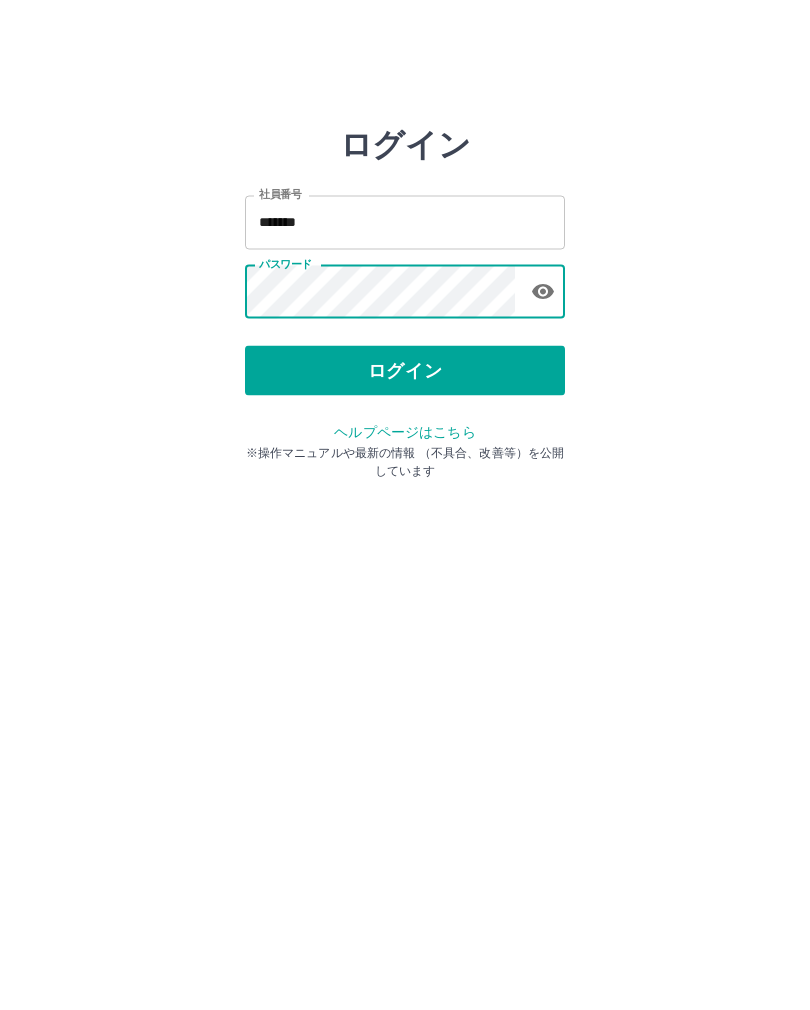 click on "ログイン" at bounding box center (405, 371) 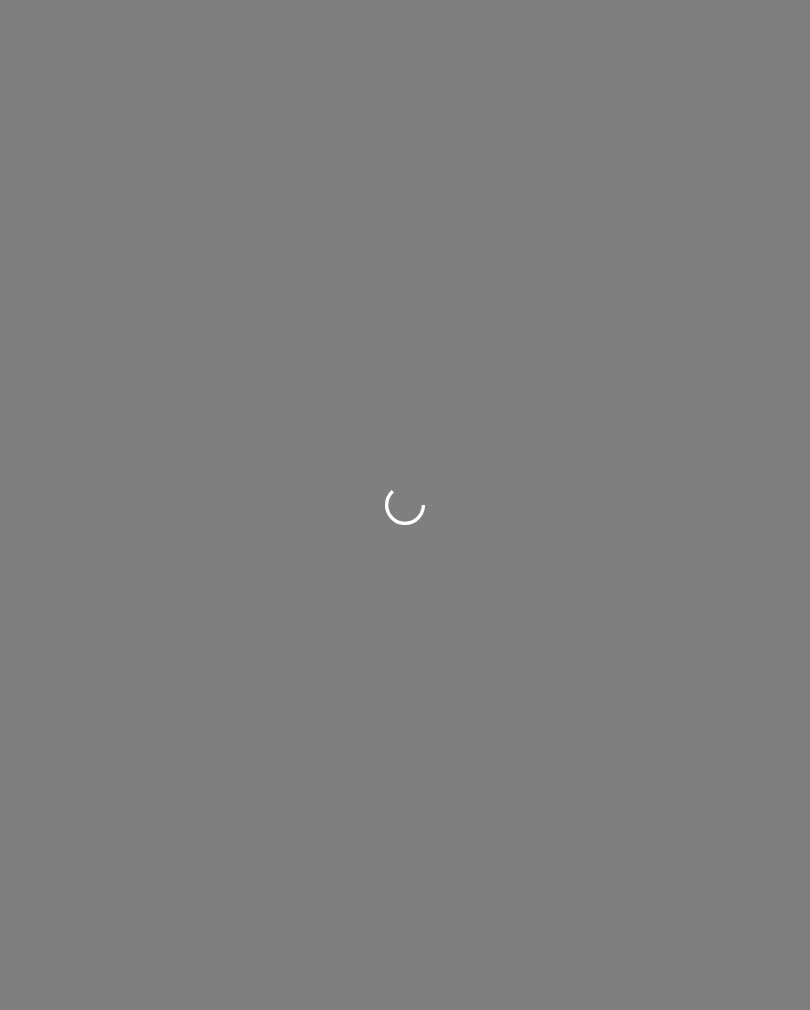 scroll, scrollTop: 0, scrollLeft: 0, axis: both 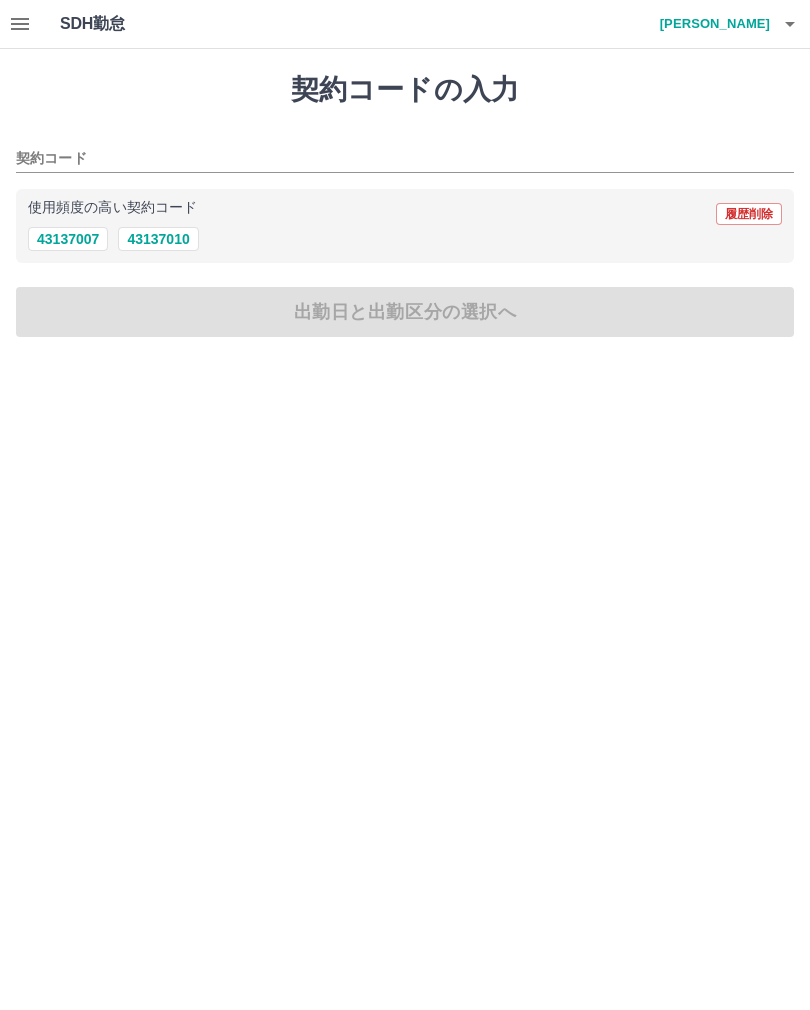 click on "43137010" at bounding box center [158, 239] 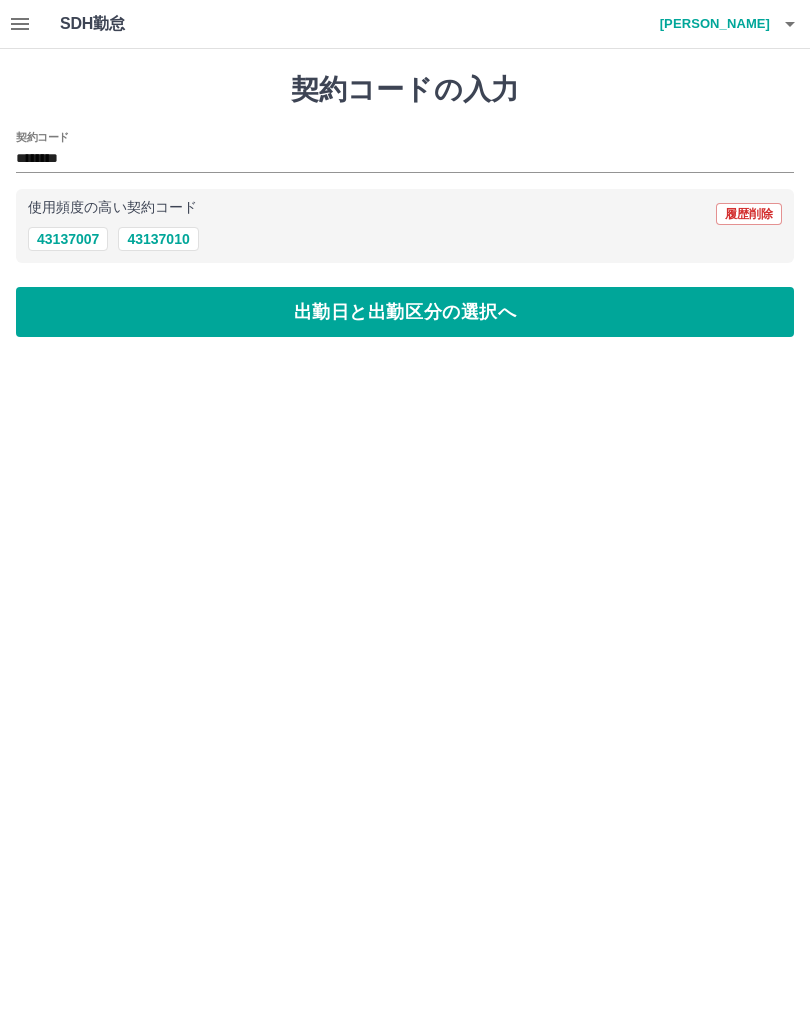 click on "出勤日と出勤区分の選択へ" at bounding box center (405, 312) 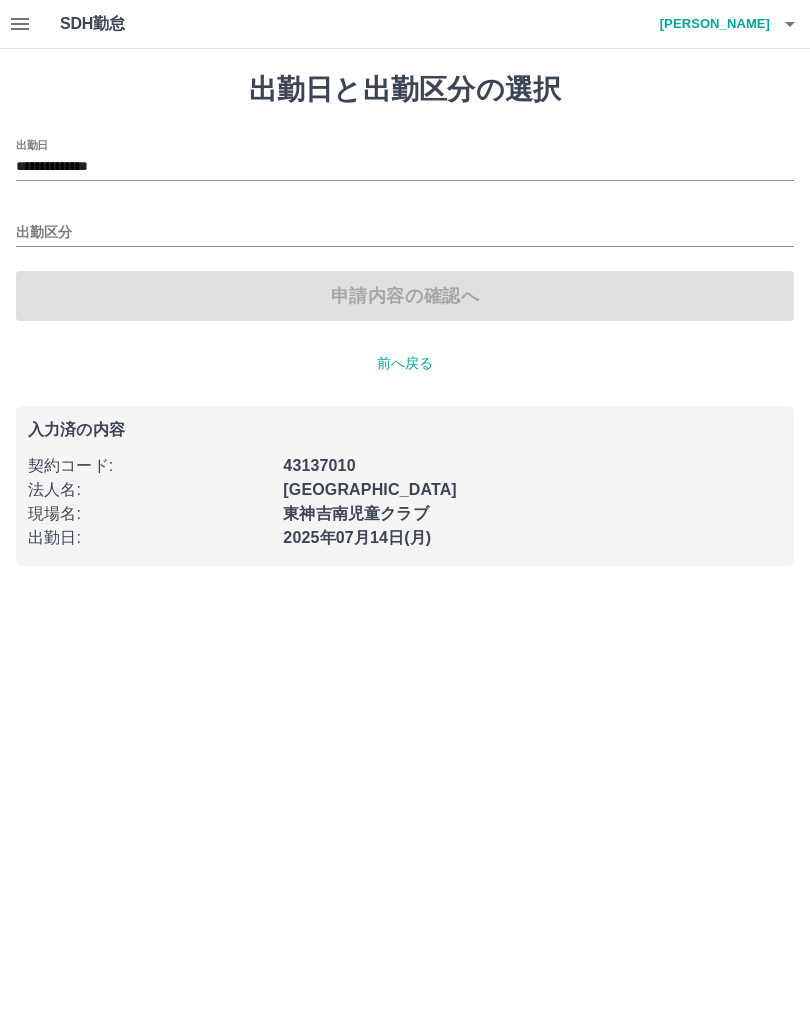click on "出勤区分" at bounding box center [405, 233] 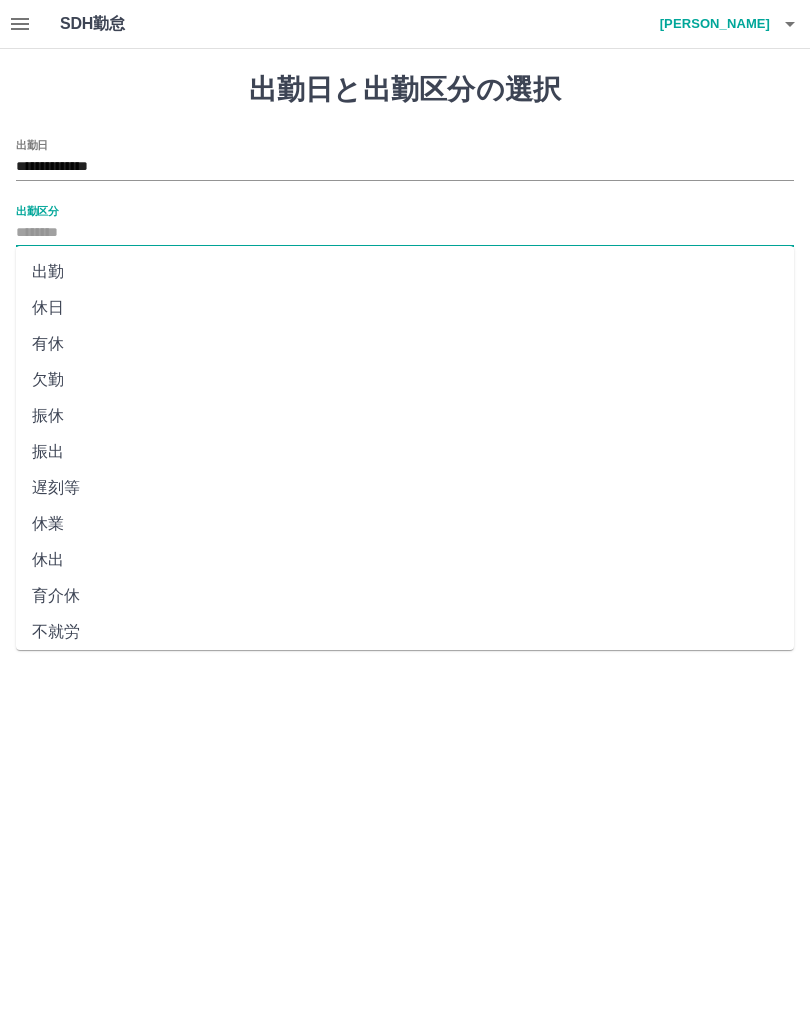 click on "有休" at bounding box center (405, 344) 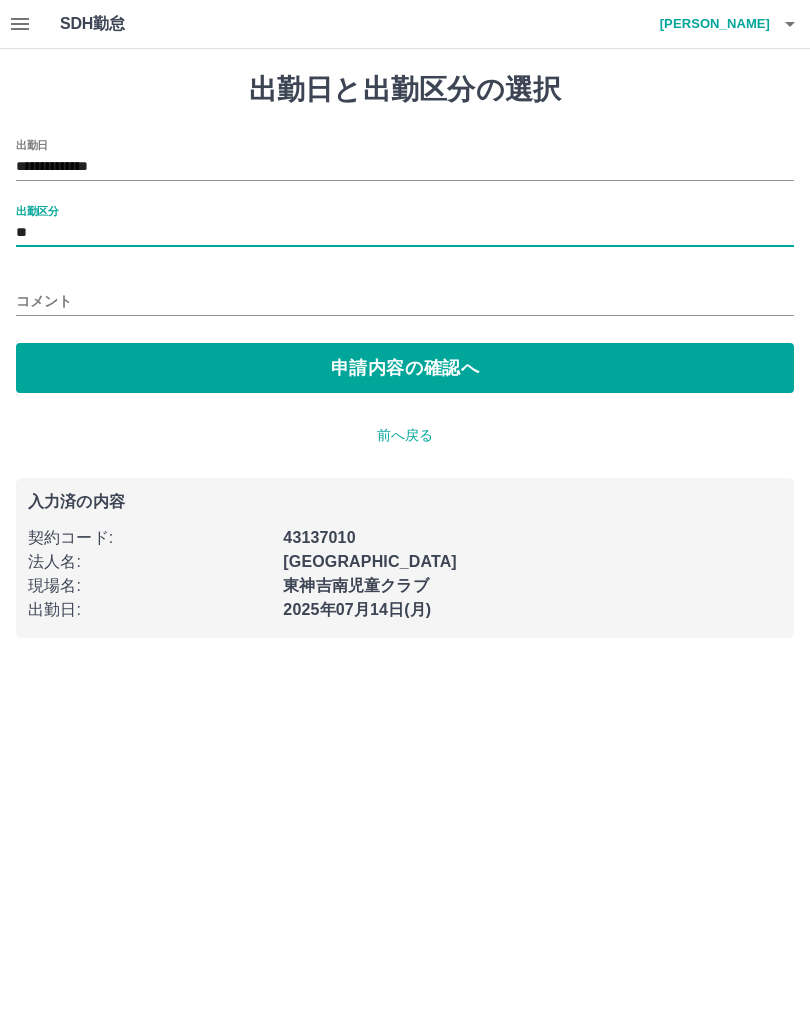 click on "申請内容の確認へ" at bounding box center (405, 368) 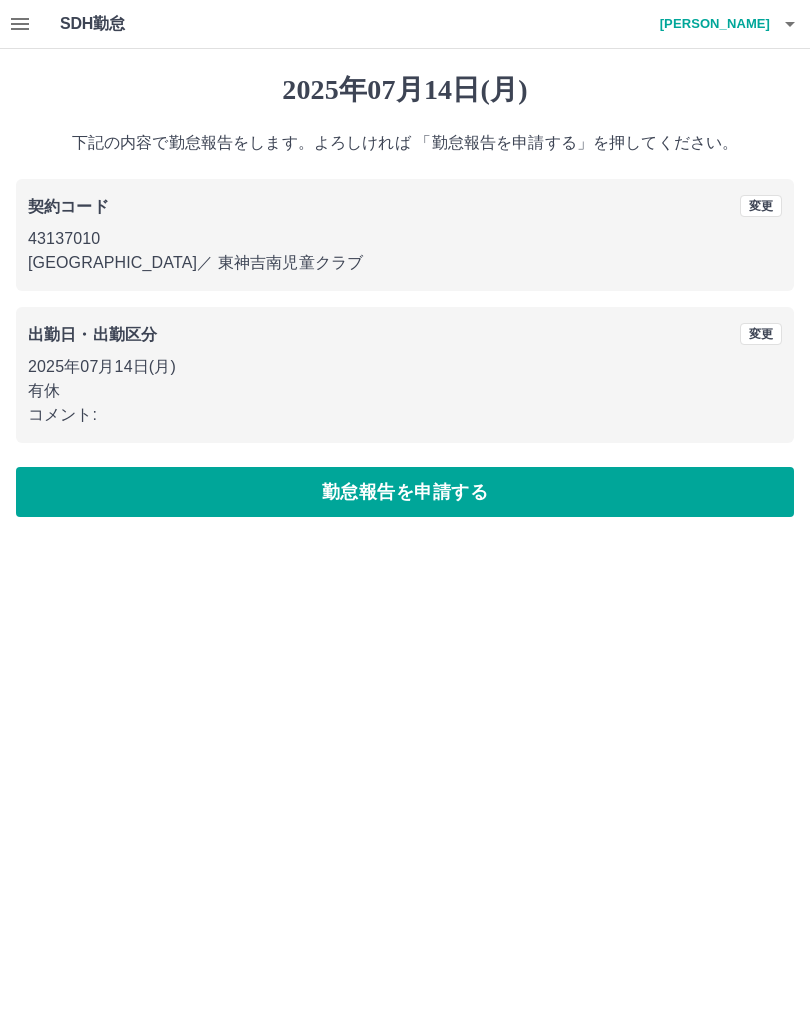 click on "変更" at bounding box center [761, 334] 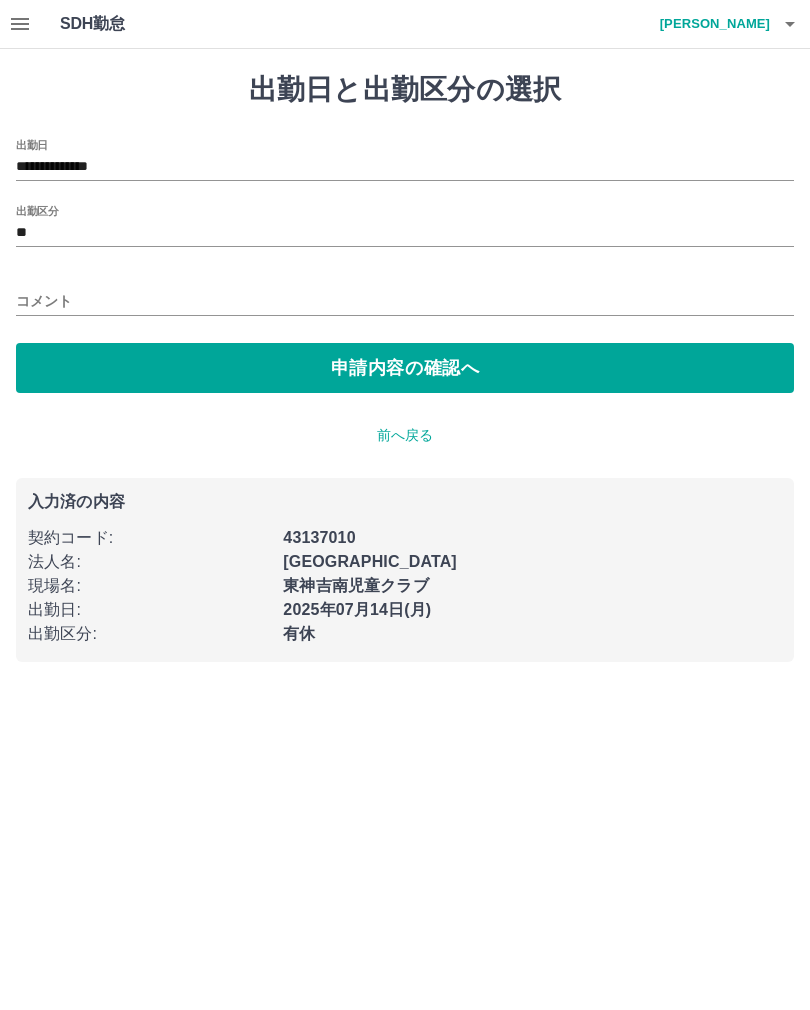 click on "**********" at bounding box center (405, 167) 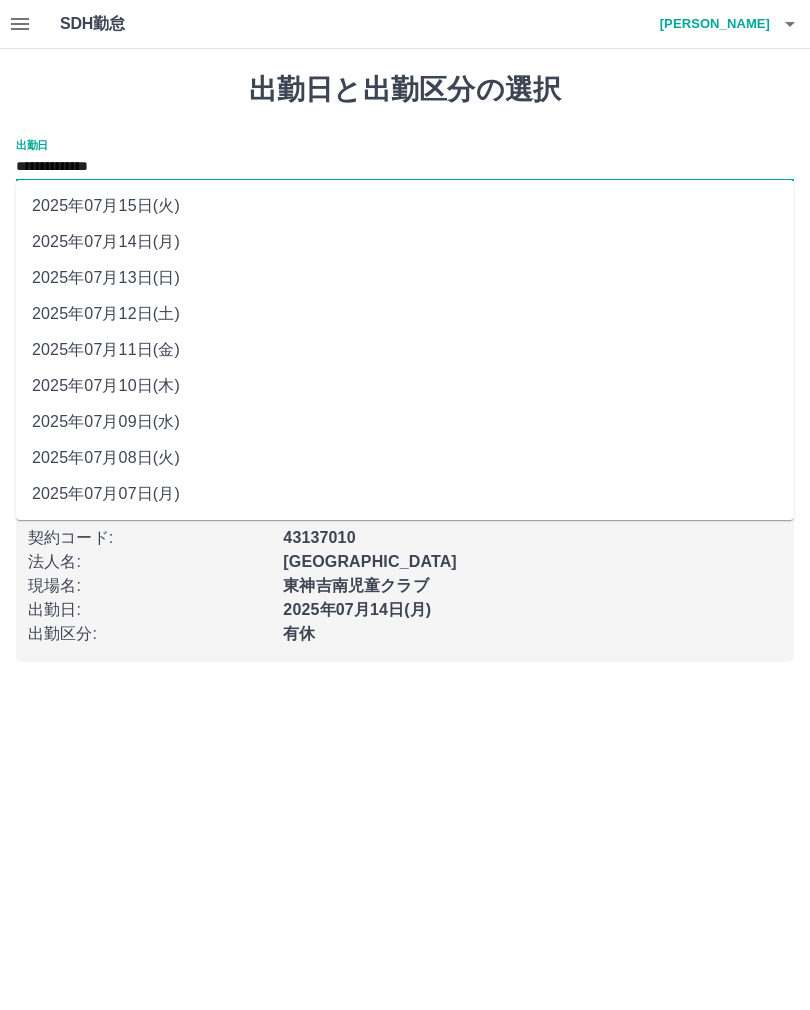 click on "2025年07月15日(火)" at bounding box center (405, 206) 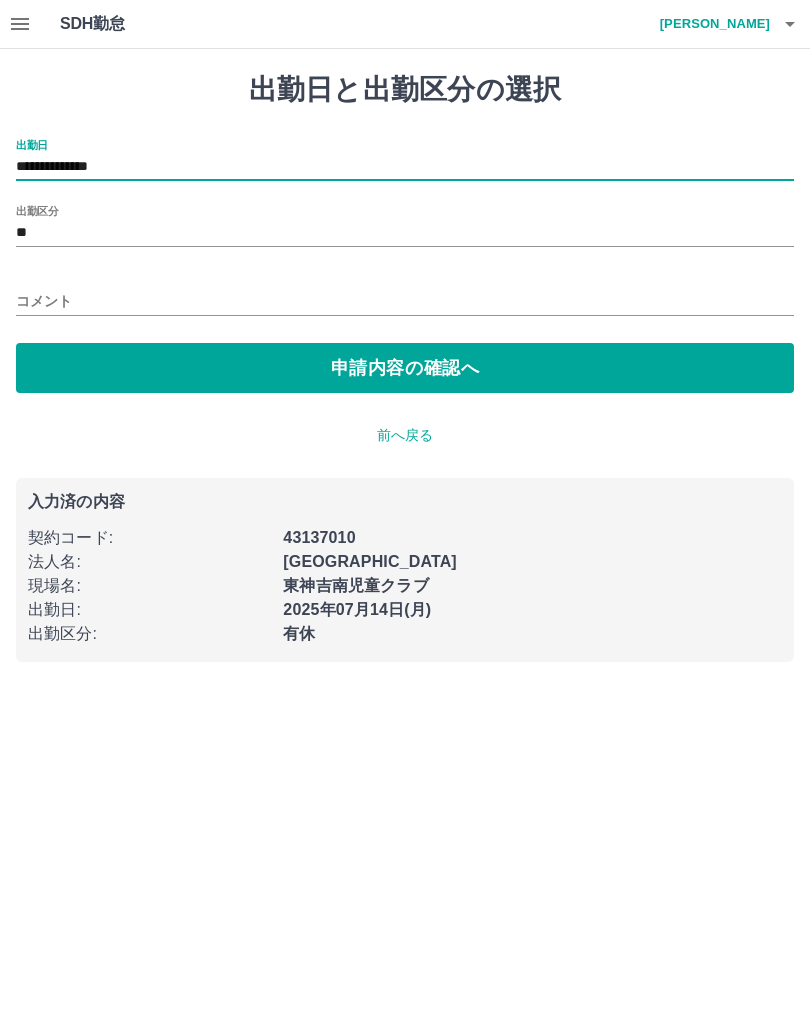 click on "申請内容の確認へ" at bounding box center [405, 368] 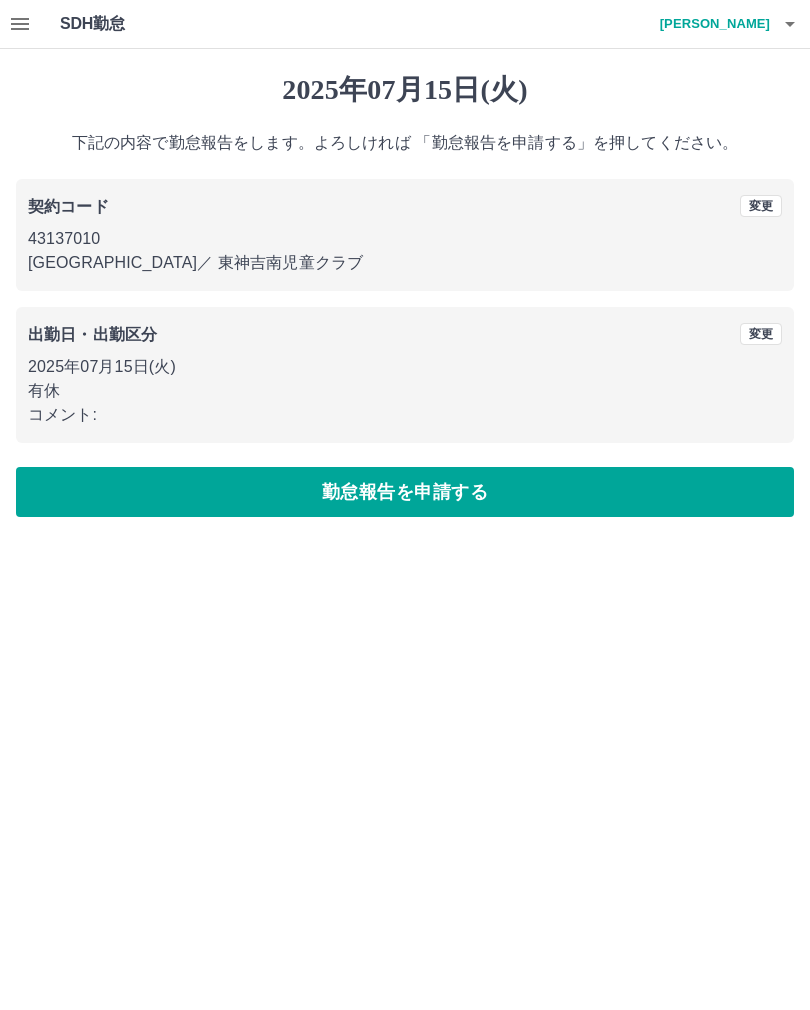 click on "勤怠報告を申請する" at bounding box center [405, 492] 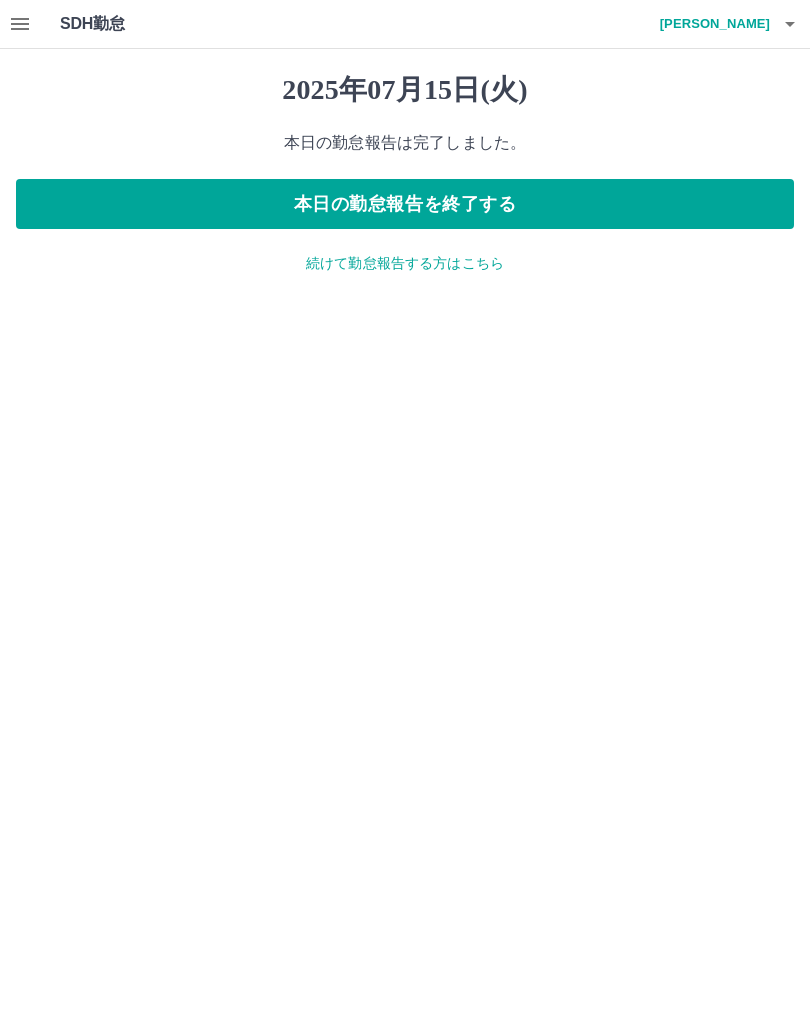 click on "本日の勤怠報告を終了する" at bounding box center [405, 204] 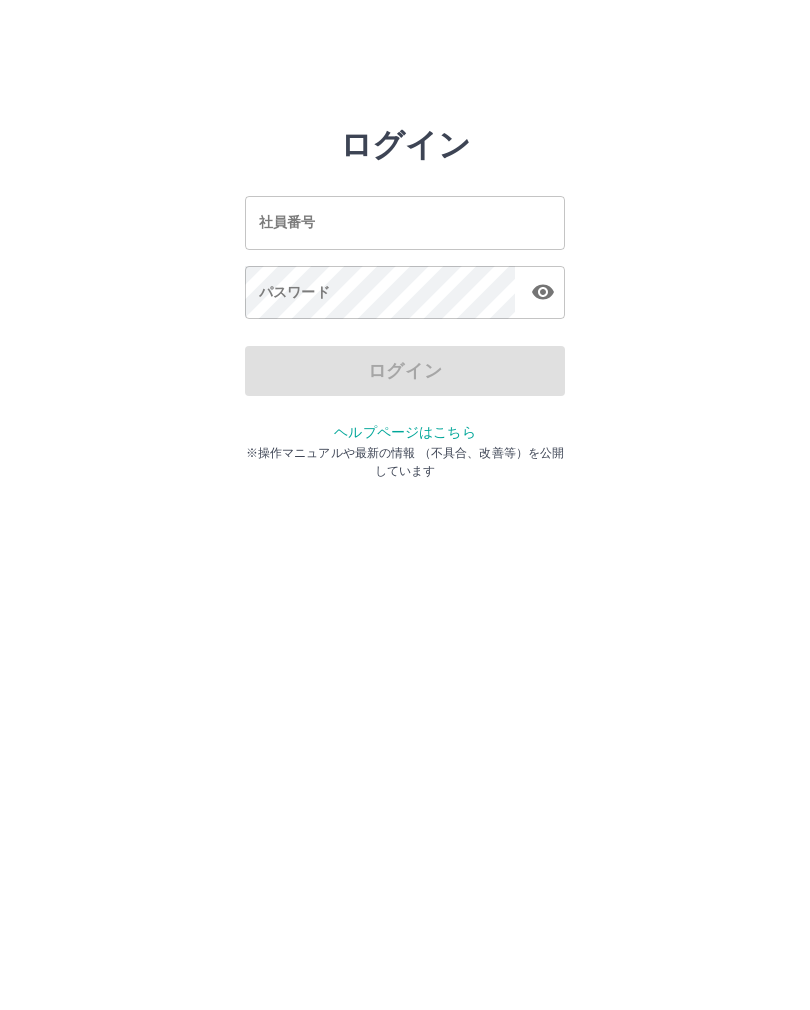scroll, scrollTop: 0, scrollLeft: 0, axis: both 